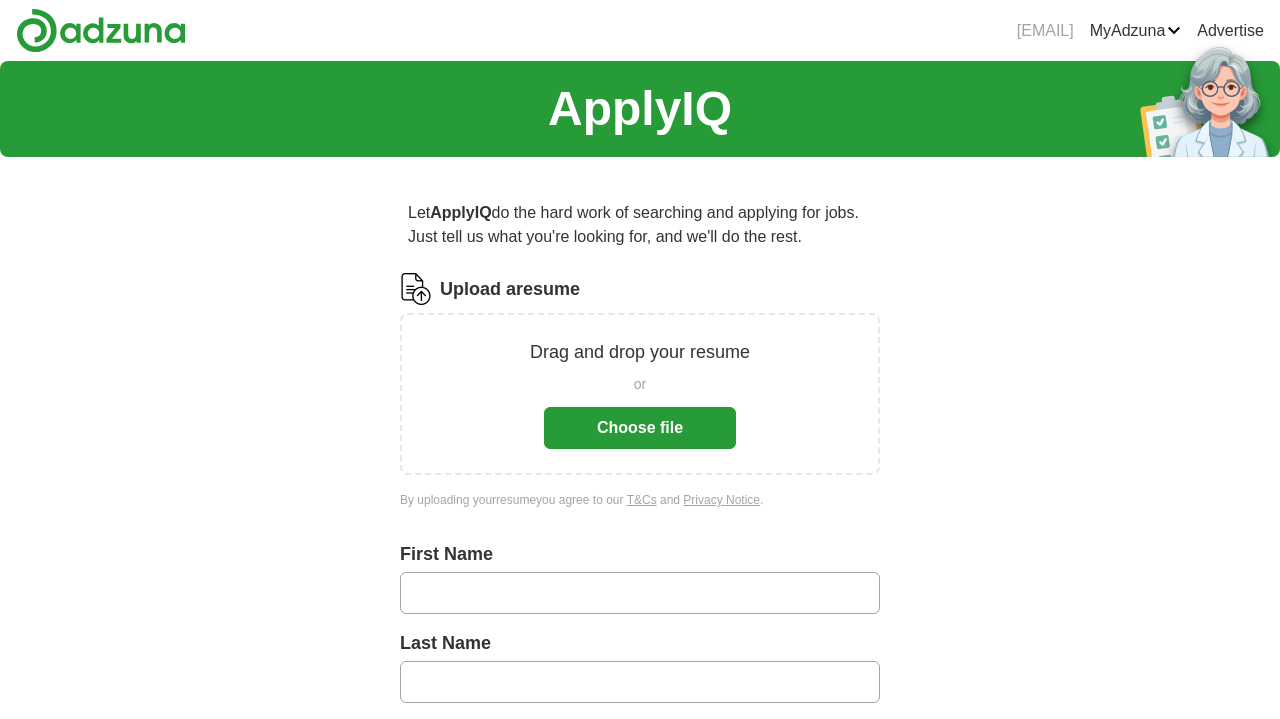 scroll, scrollTop: 0, scrollLeft: 0, axis: both 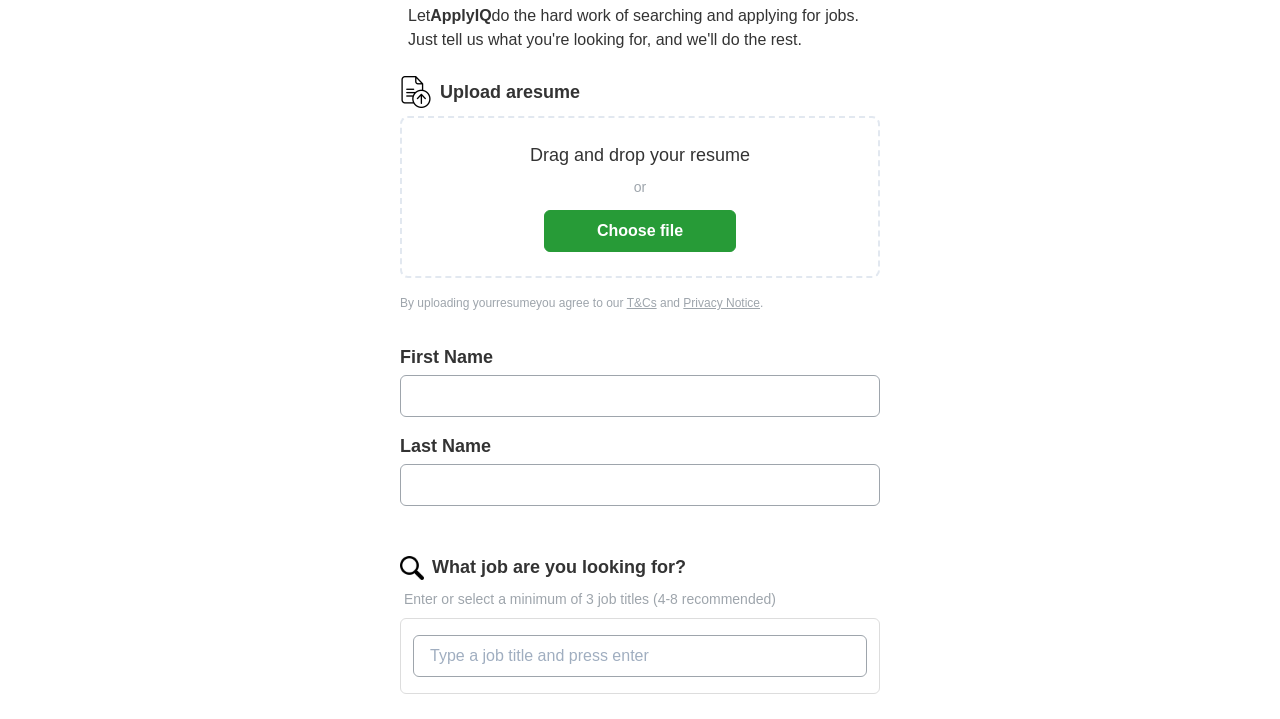 click on "Choose file" at bounding box center [640, 231] 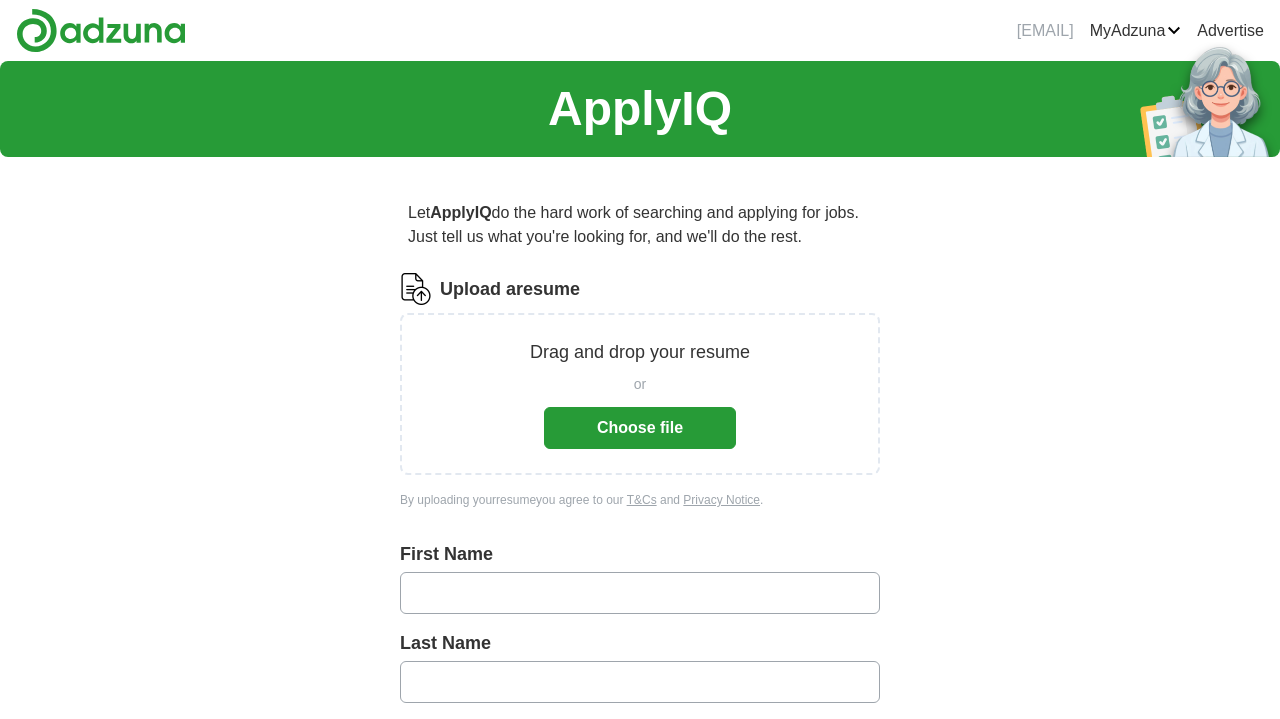 scroll, scrollTop: 0, scrollLeft: 0, axis: both 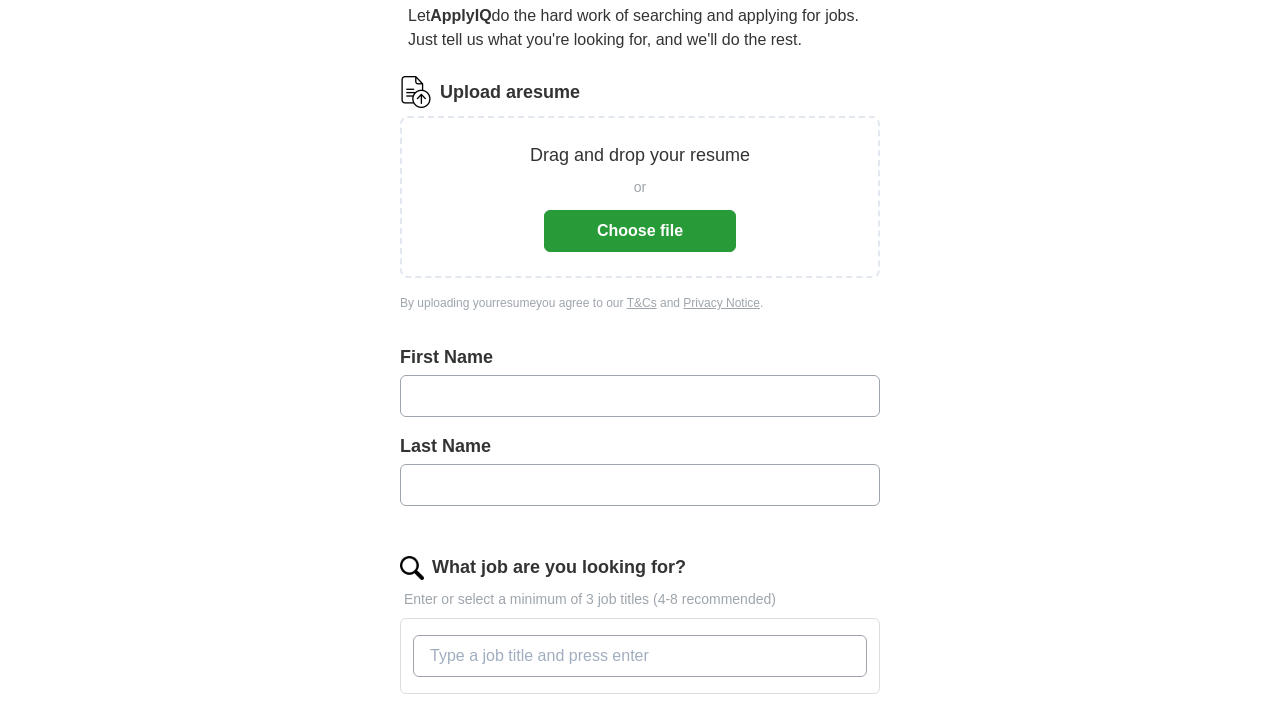click on "Choose file" at bounding box center [640, 231] 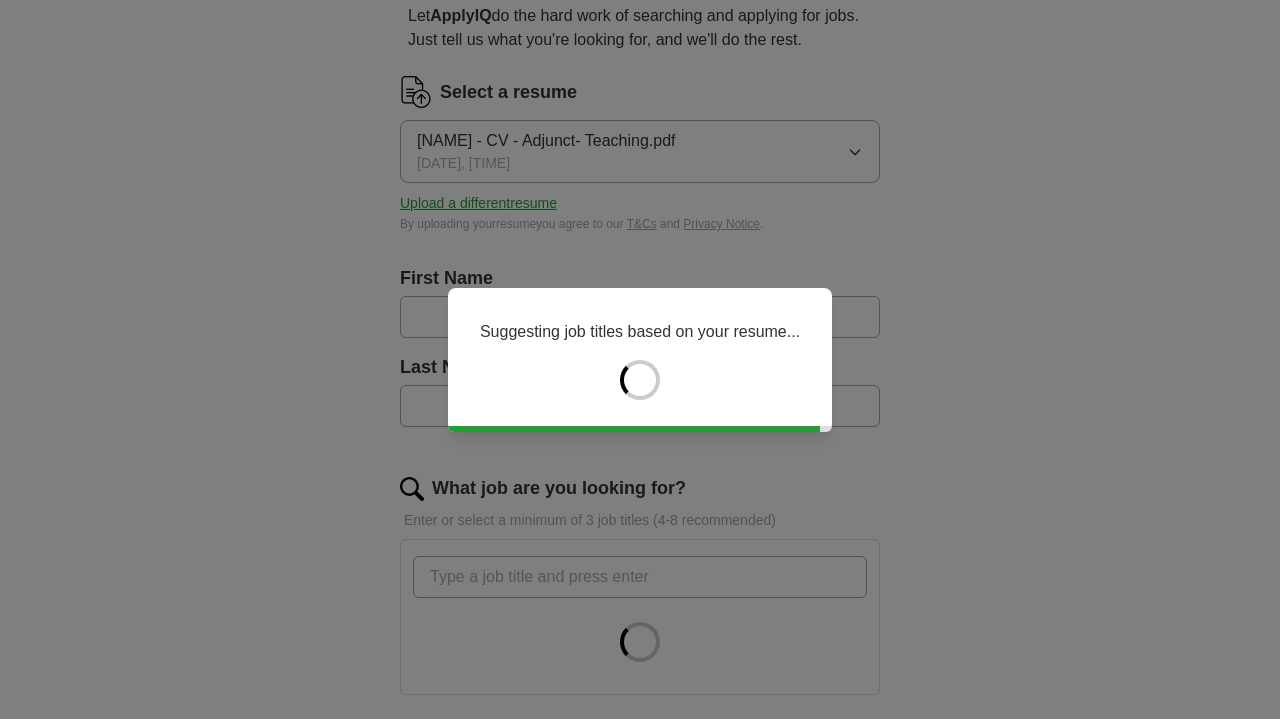 type on "****" 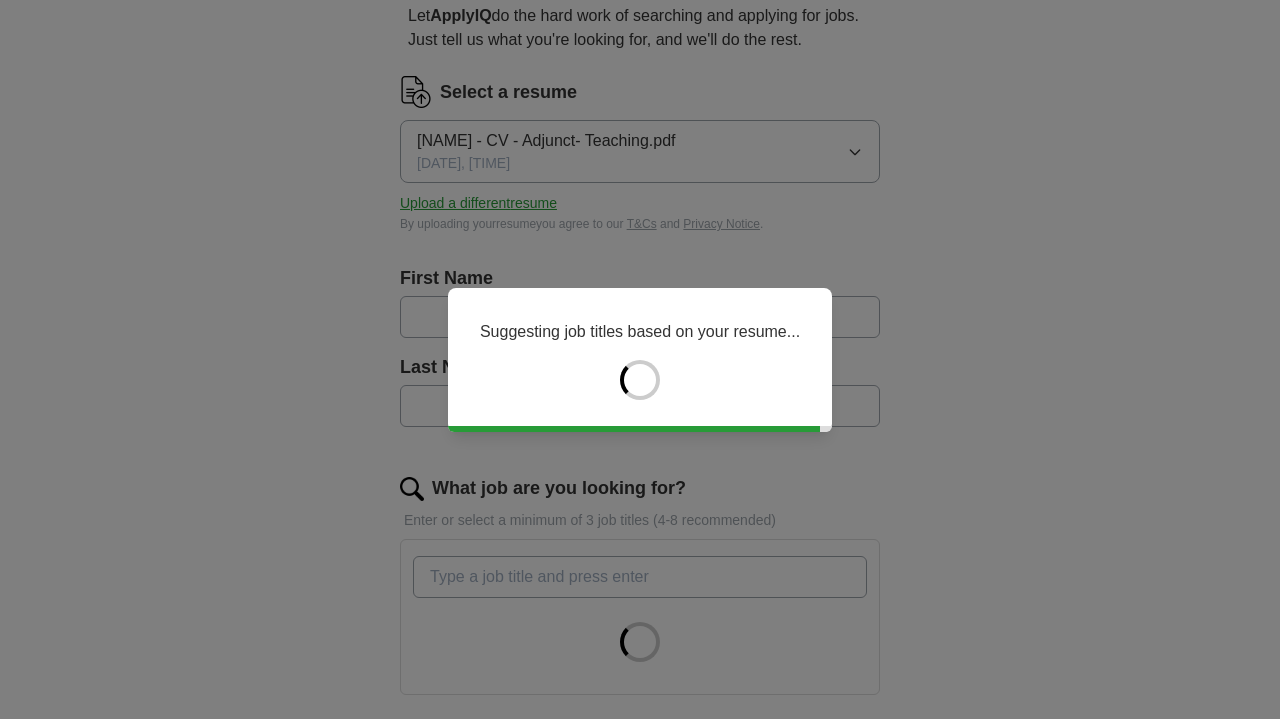 type on "*******" 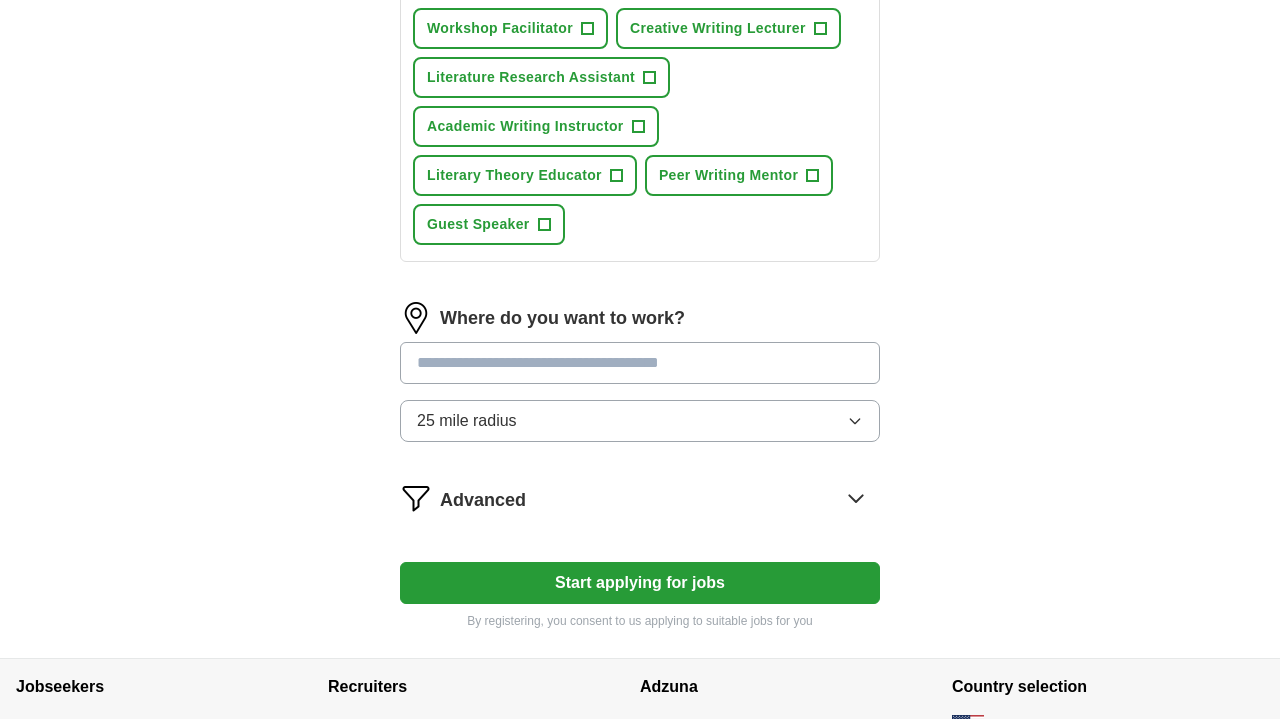 scroll, scrollTop: 913, scrollLeft: 0, axis: vertical 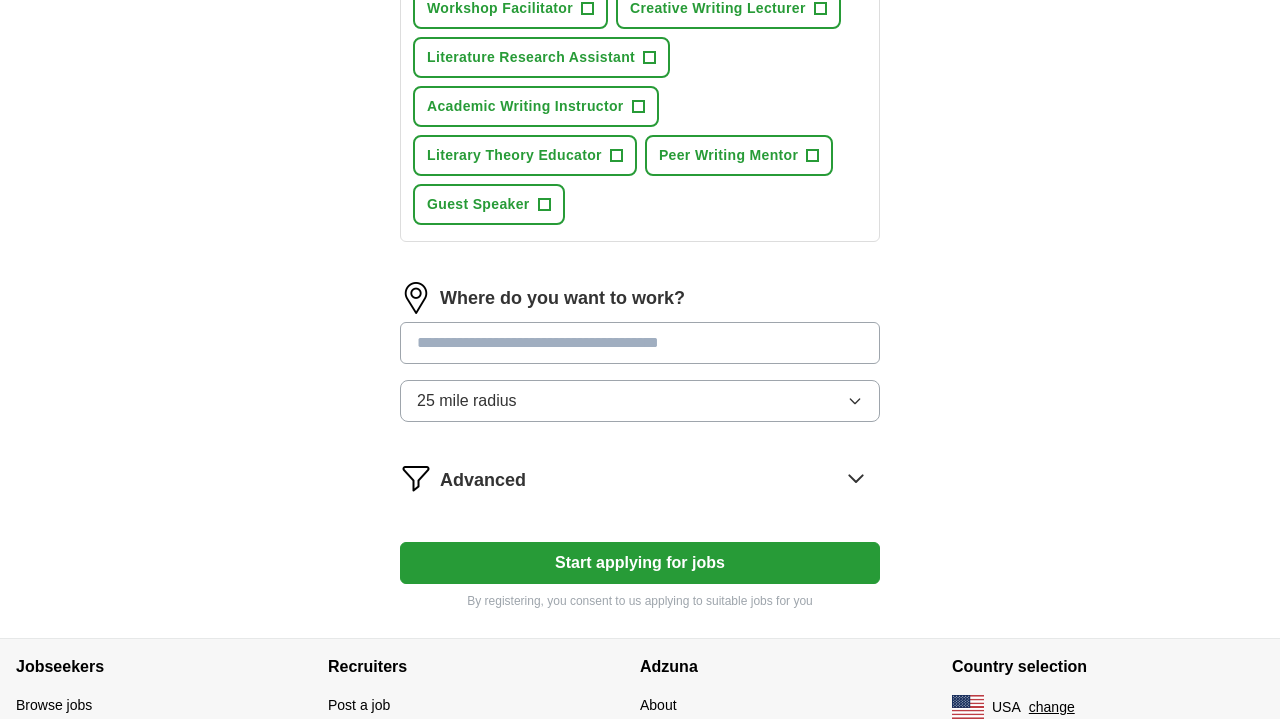 click at bounding box center [640, 343] 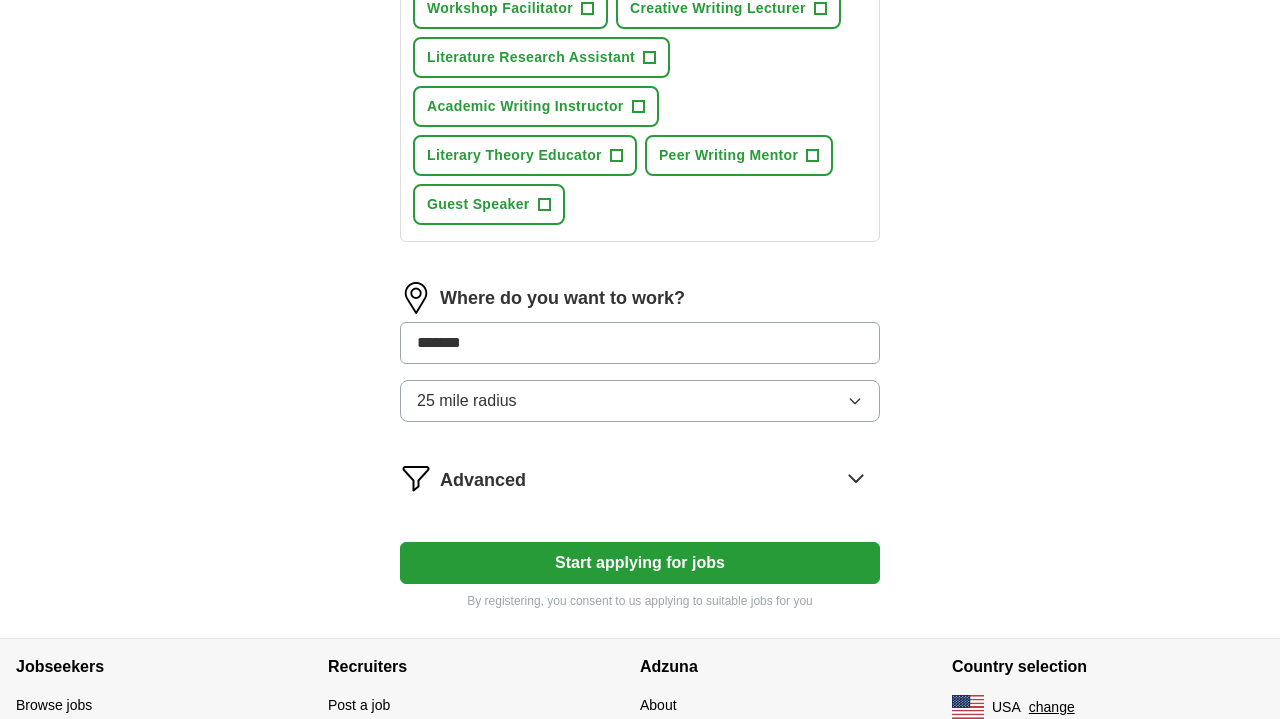 type on "********" 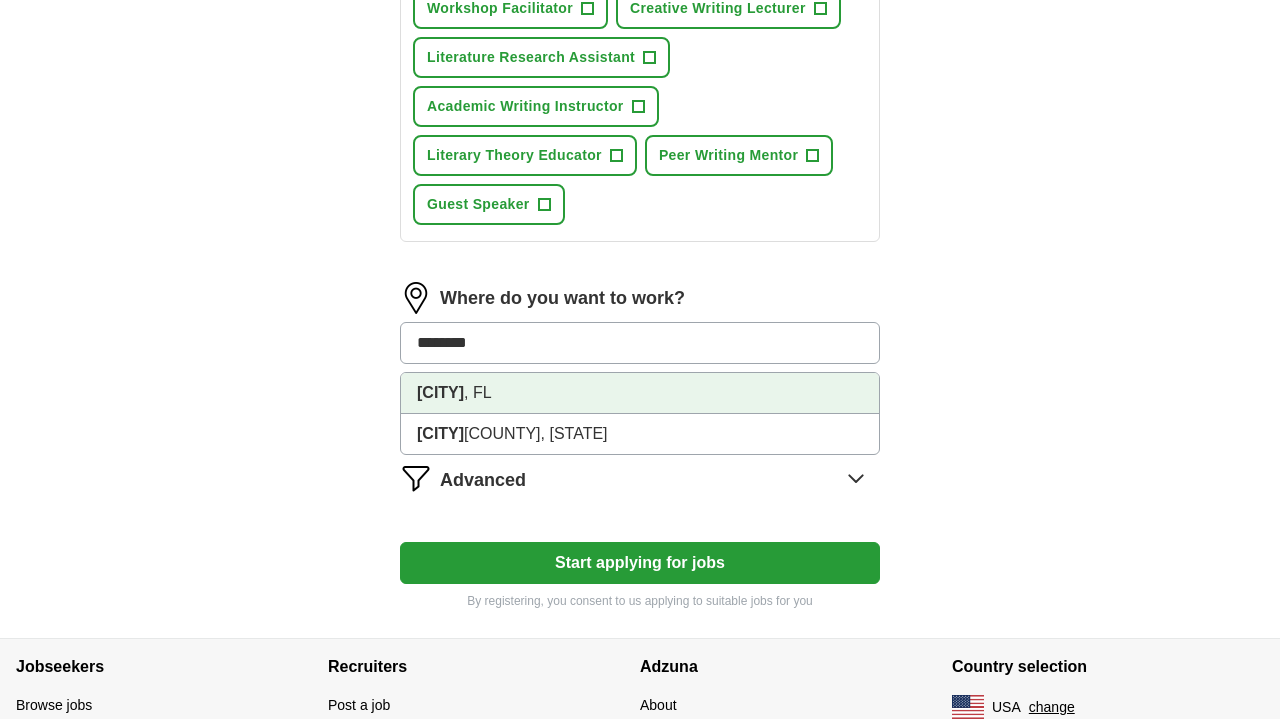 click on "[CITY] , [STATE]" at bounding box center [640, 393] 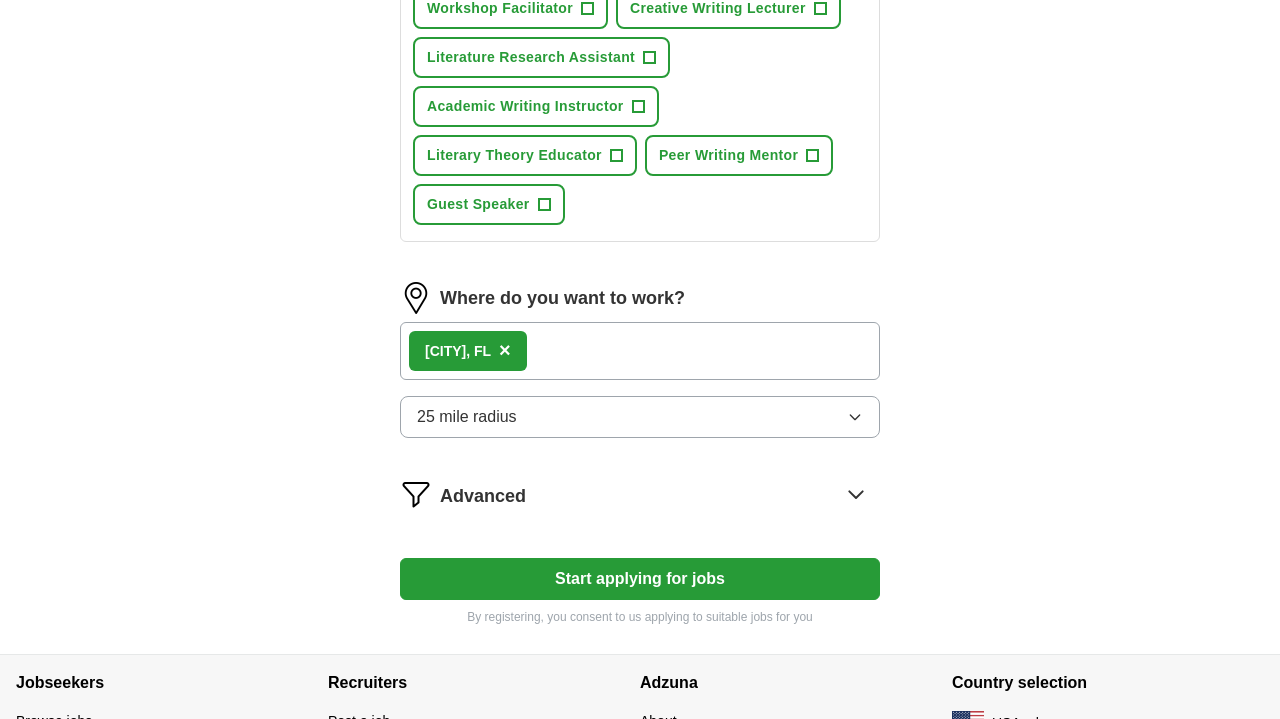click on "25 mile radius" at bounding box center [640, 417] 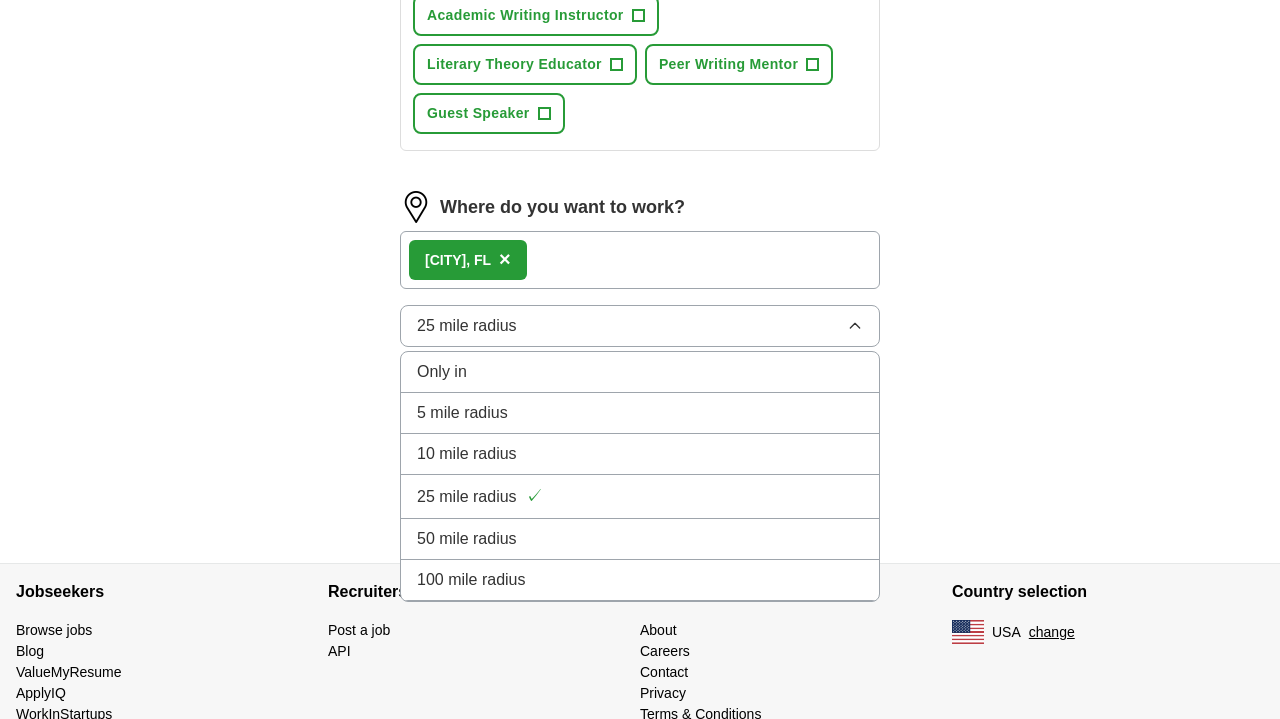 scroll, scrollTop: 1006, scrollLeft: 0, axis: vertical 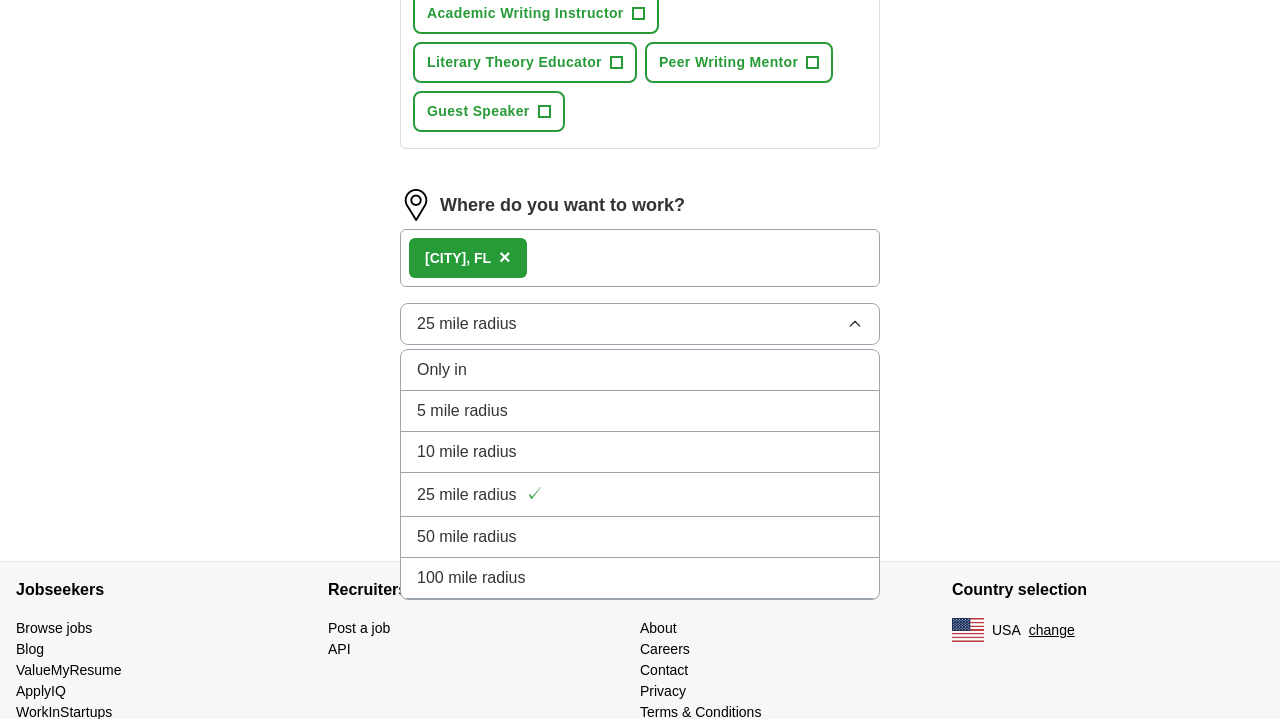 click on "25 mile radius" at bounding box center (467, 495) 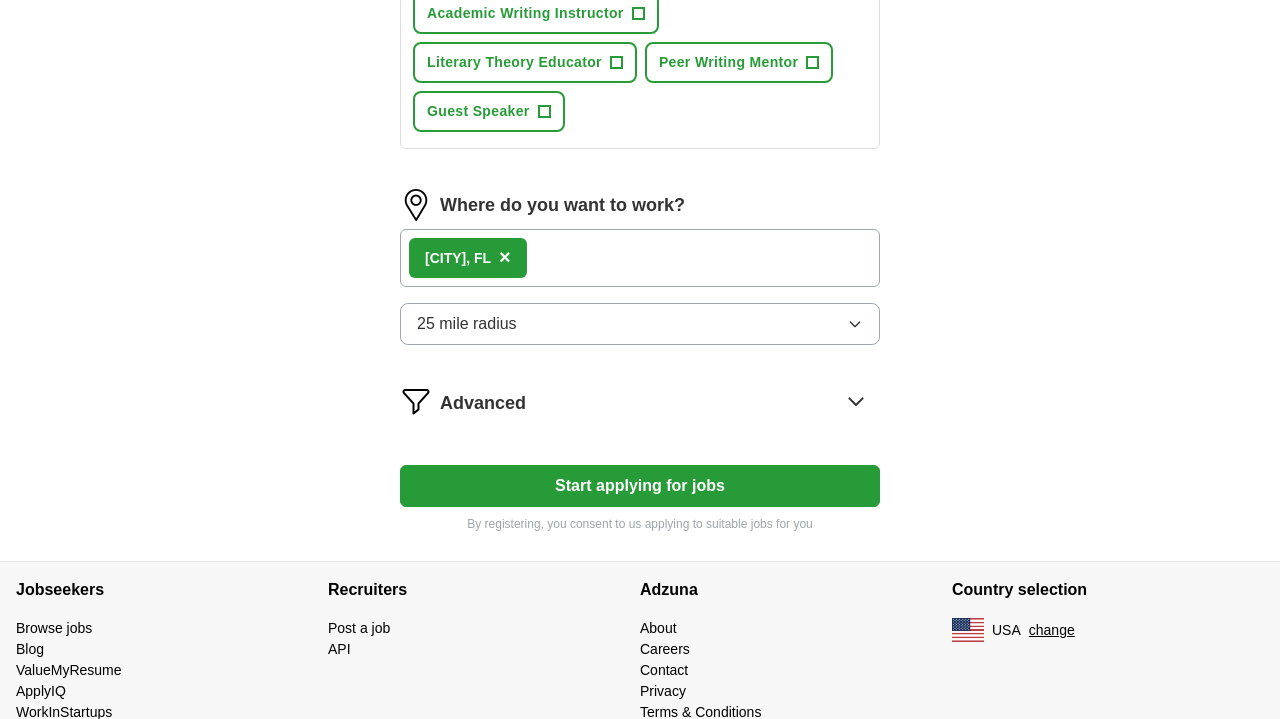 click on "Select a resume [NAME] - CV - Adjunct- Teaching.pdf [DATE], [TIME] Upload a different resume By uploading your resume you agree to our T&Cs and Privacy Notice . First Name **** Last Name ******* What job are you looking for? Enter or select a minimum of 3 job titles (4-8 recommended) Academic Support Specialist + Curriculum Developer + Higher Education Tutor + Workshop Facilitator + Creative Writing Lecturer + Literature Research Assistant + Academic Writing Instructor + Literary Theory Educator + Peer Writing Mentor + Guest Speaker + Where do you want to work? [CITY] , [STATE] × 25 mile radius Advanced Start applying for jobs By registering, you consent to us applying to suitable jobs for you" at bounding box center [640, -136] 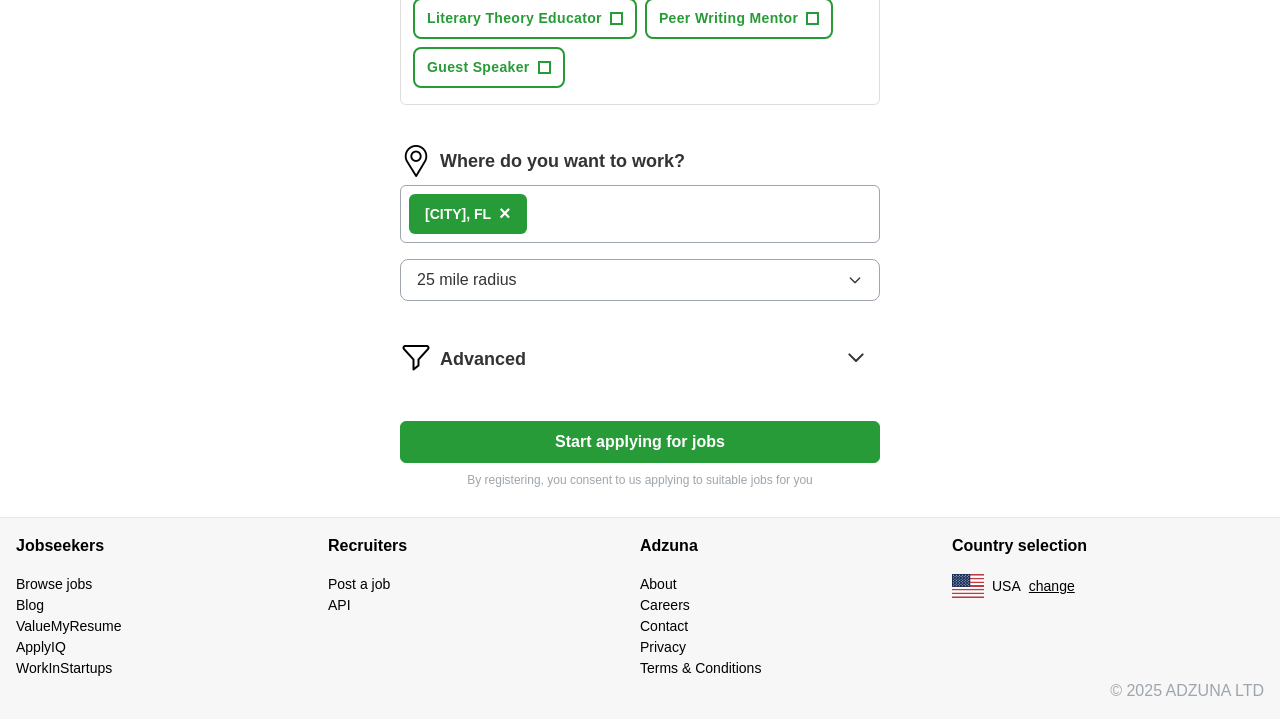scroll, scrollTop: 1050, scrollLeft: 0, axis: vertical 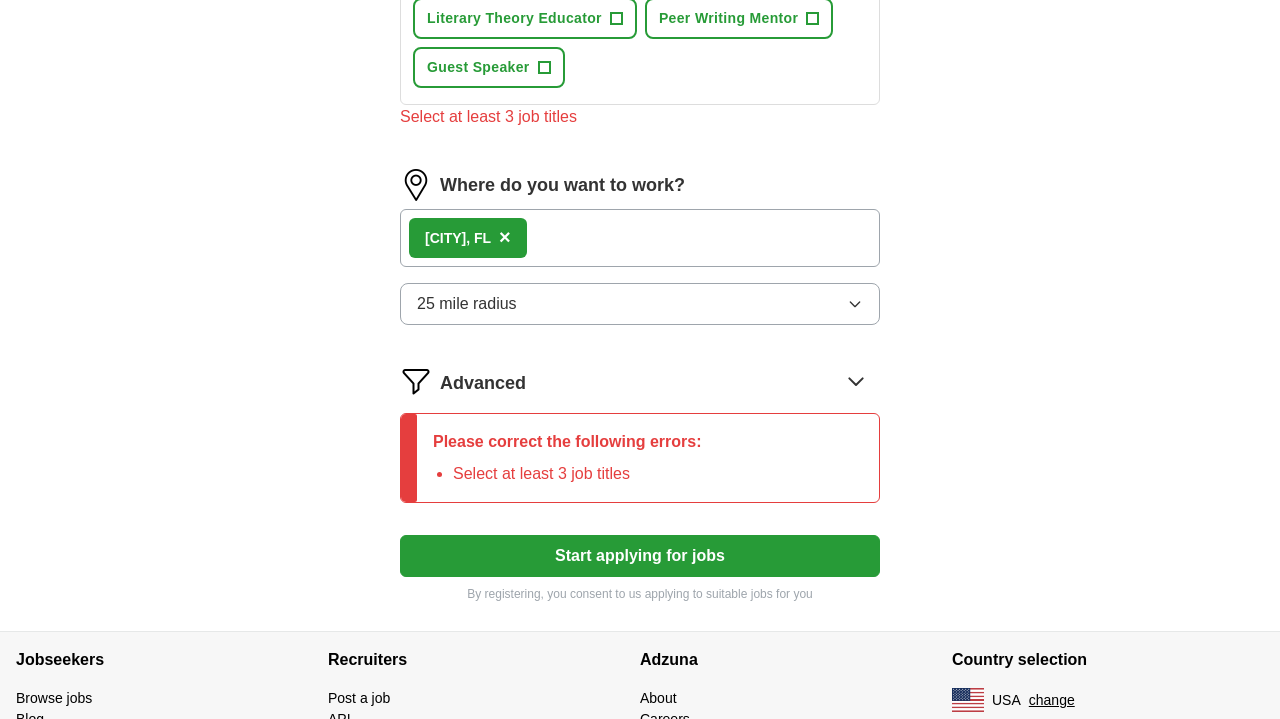 click on "Advanced" at bounding box center [660, 381] 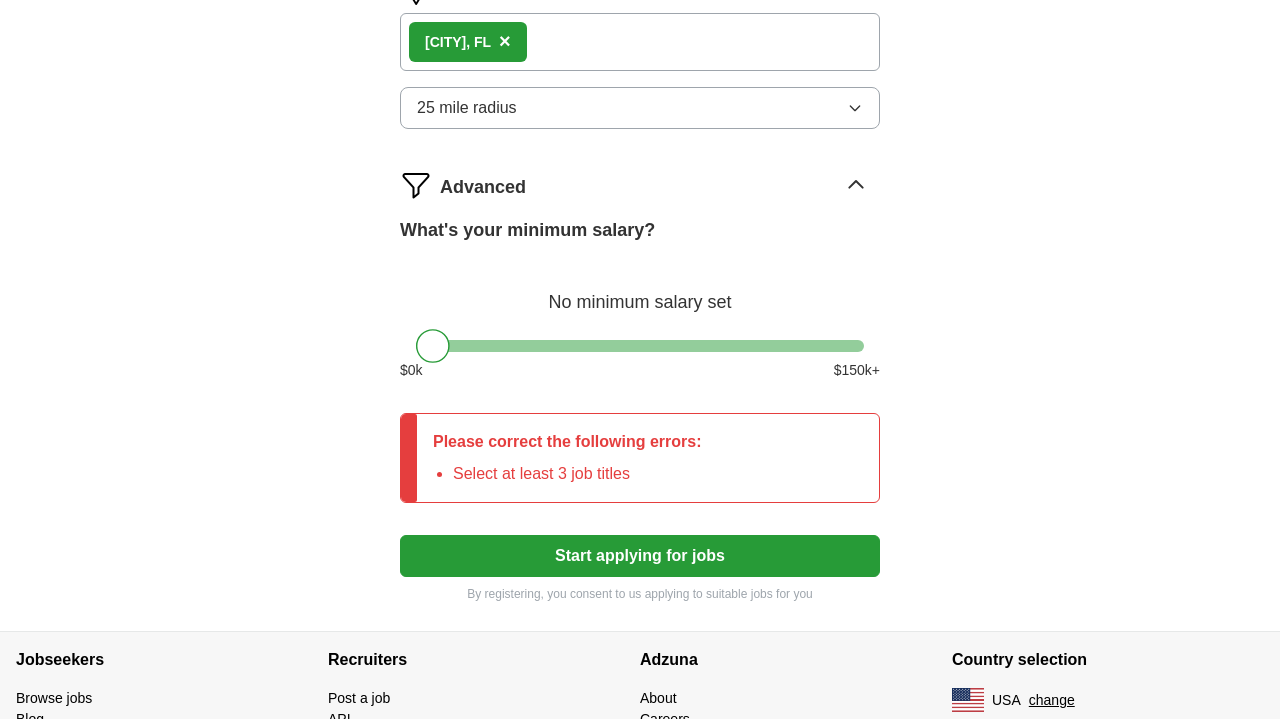 scroll, scrollTop: 1247, scrollLeft: 0, axis: vertical 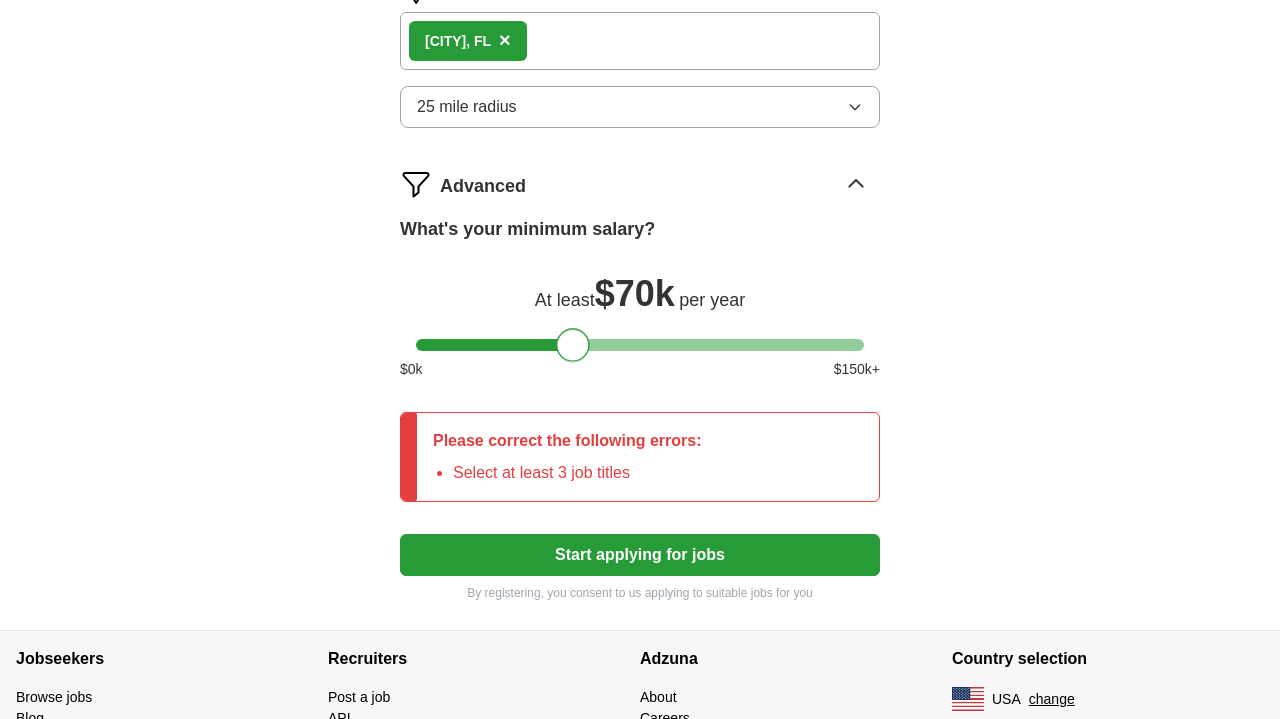drag, startPoint x: 443, startPoint y: 344, endPoint x: 584, endPoint y: 362, distance: 142.14429 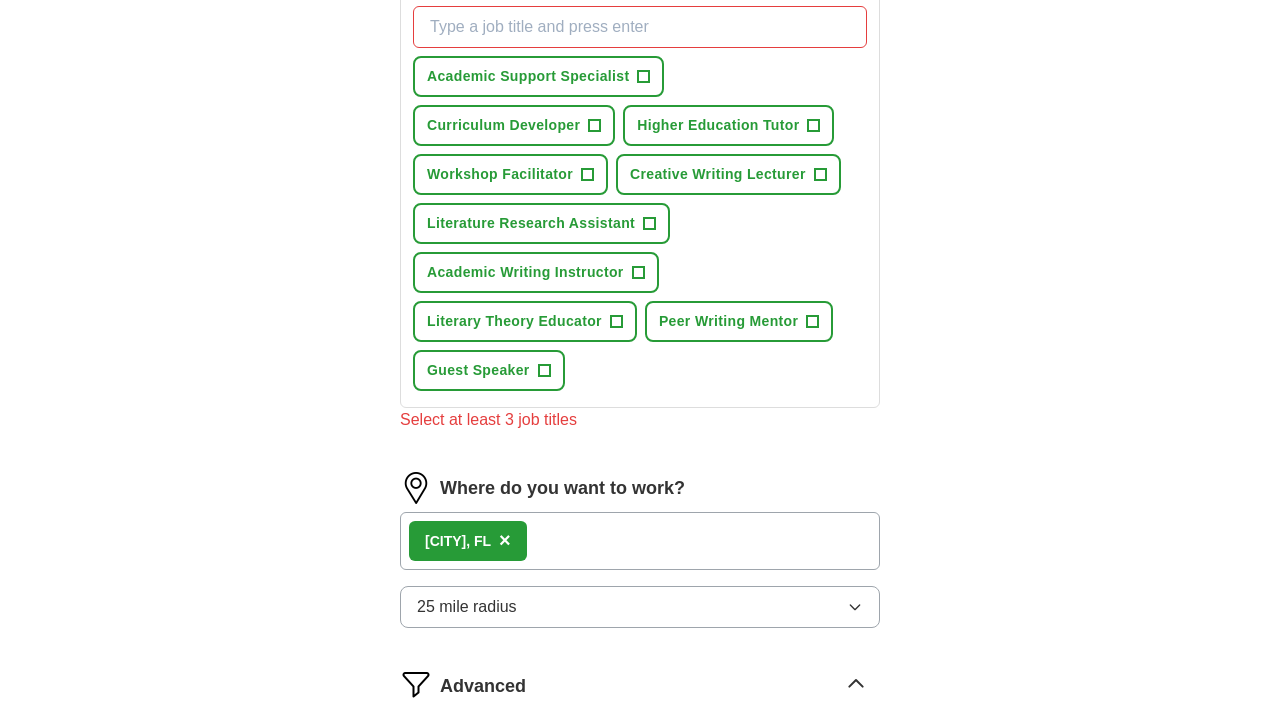 scroll, scrollTop: 599, scrollLeft: 0, axis: vertical 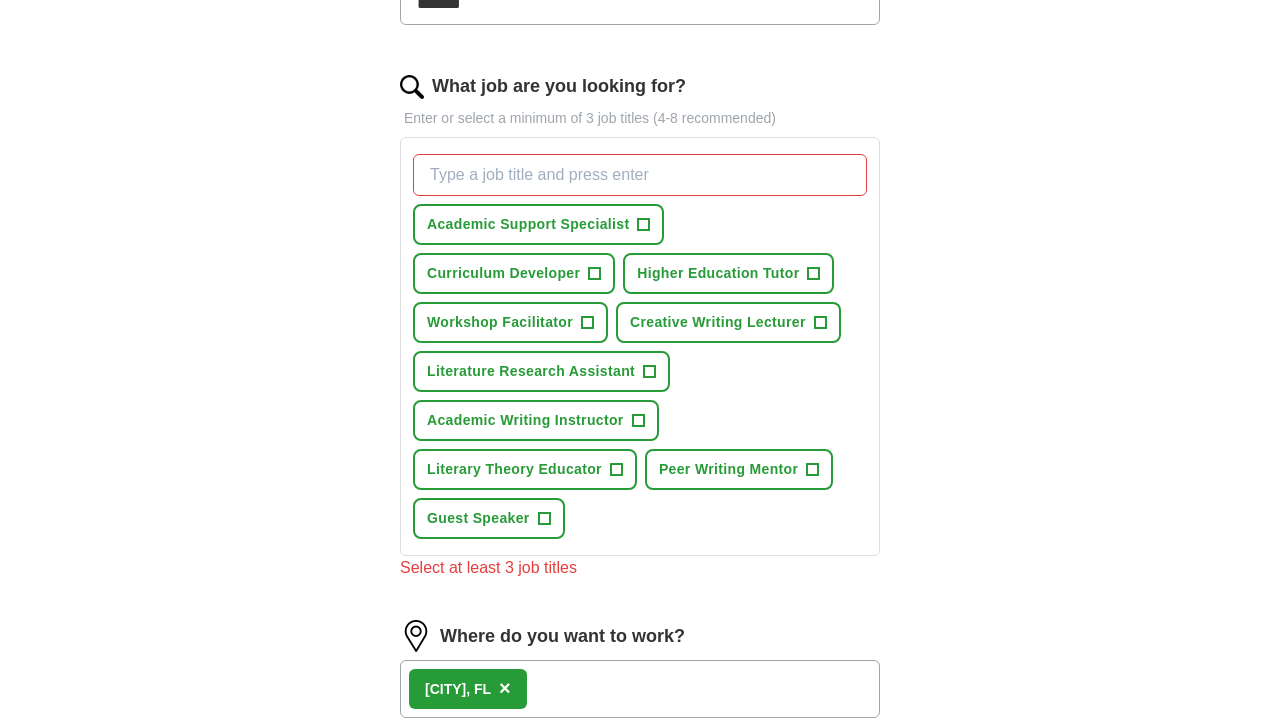 click on "+" at bounding box center (814, 274) 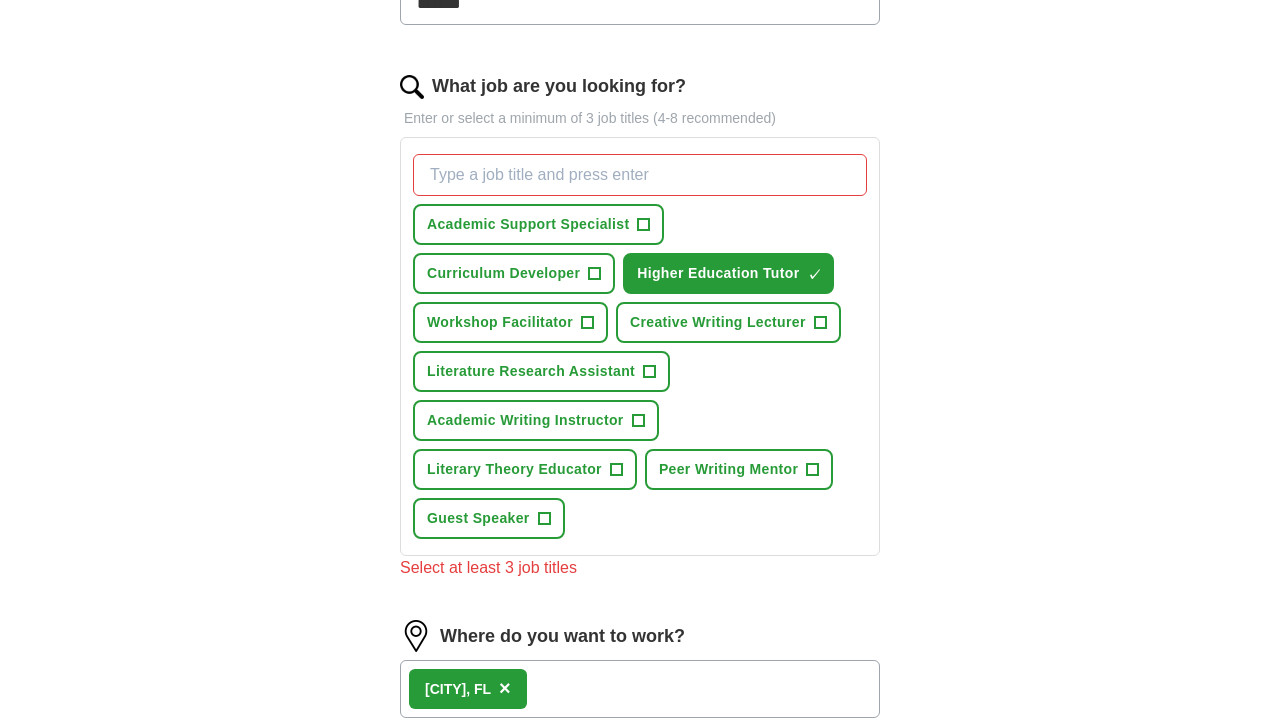 click on "+" at bounding box center (820, 323) 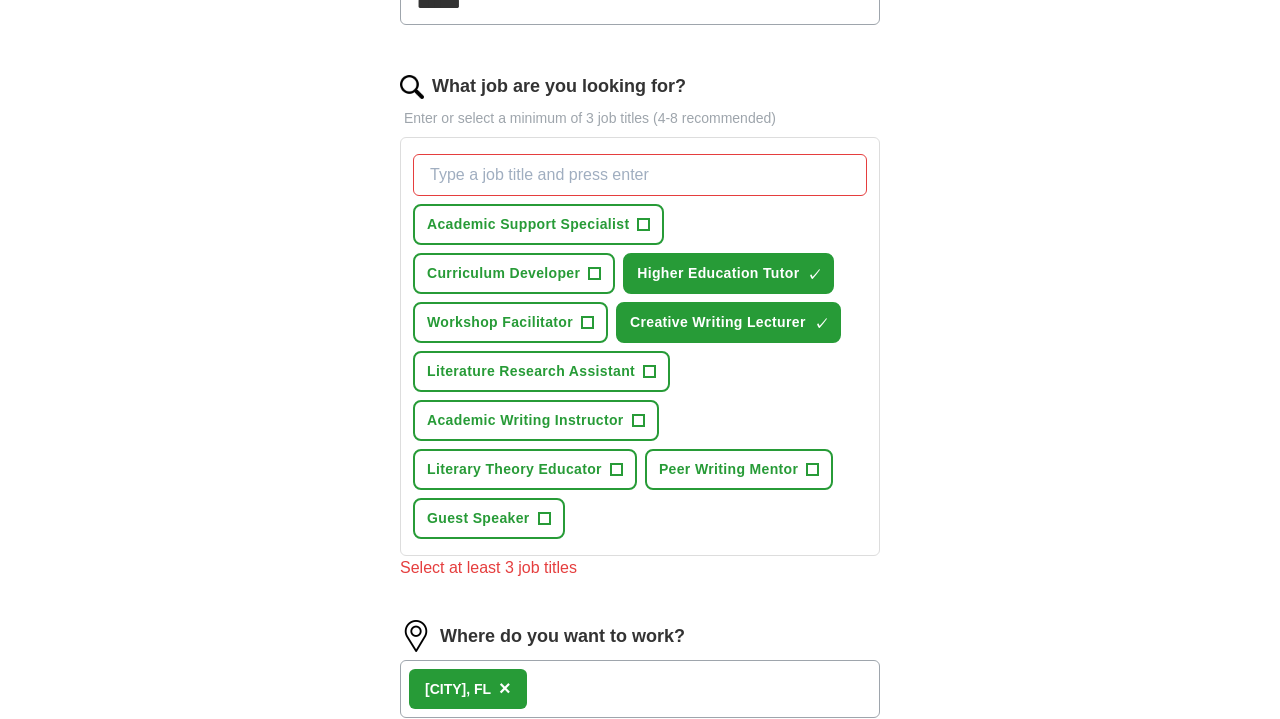 click on "+" at bounding box center (650, 372) 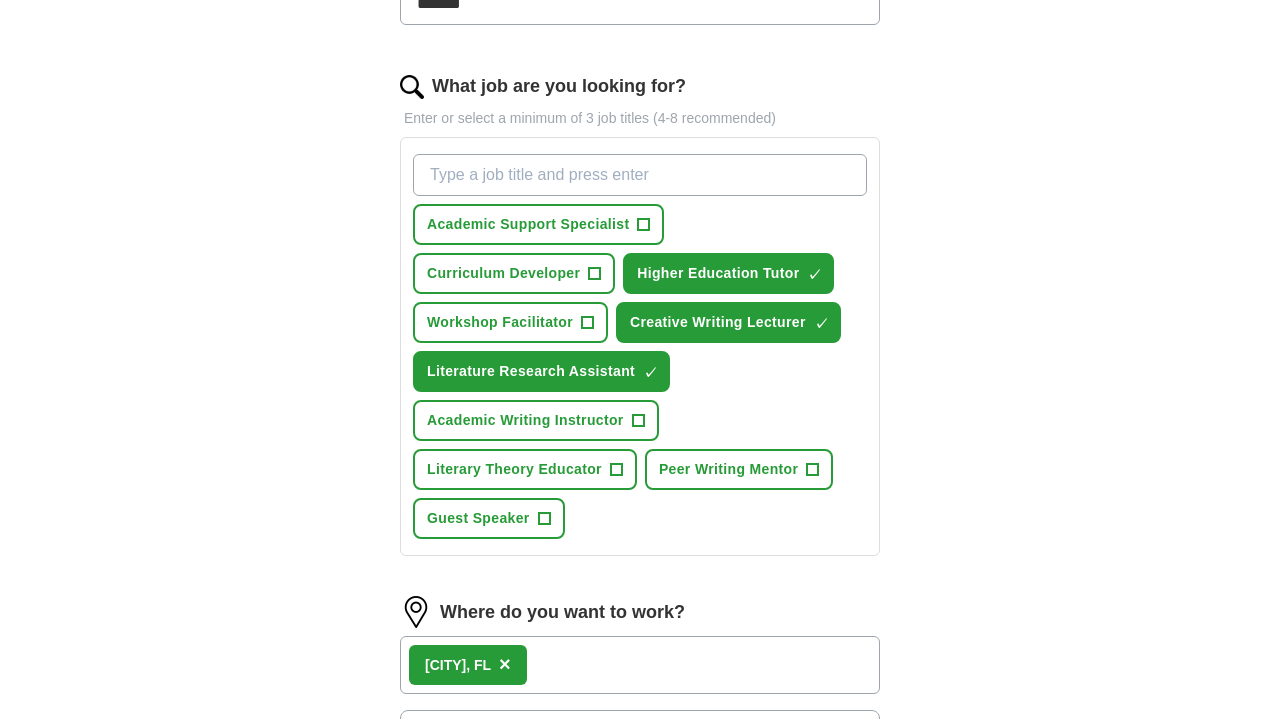 click on "+" at bounding box center (638, 421) 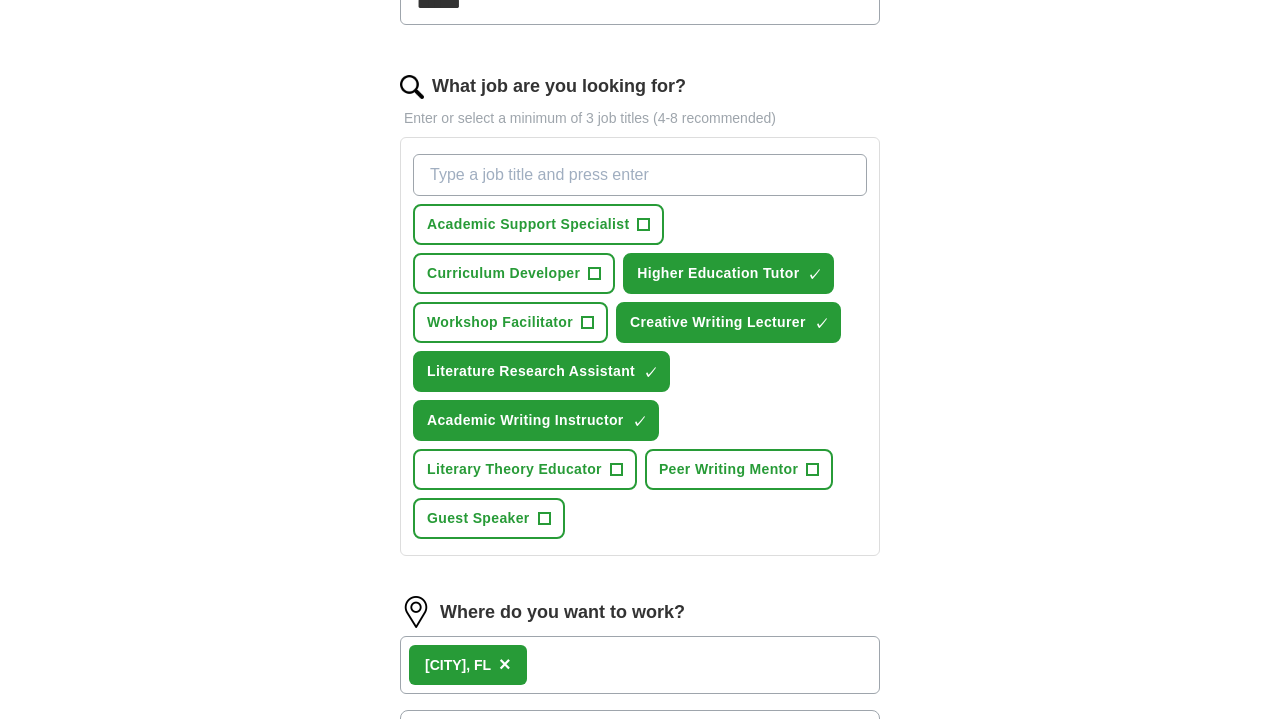 click on "+" at bounding box center [616, 470] 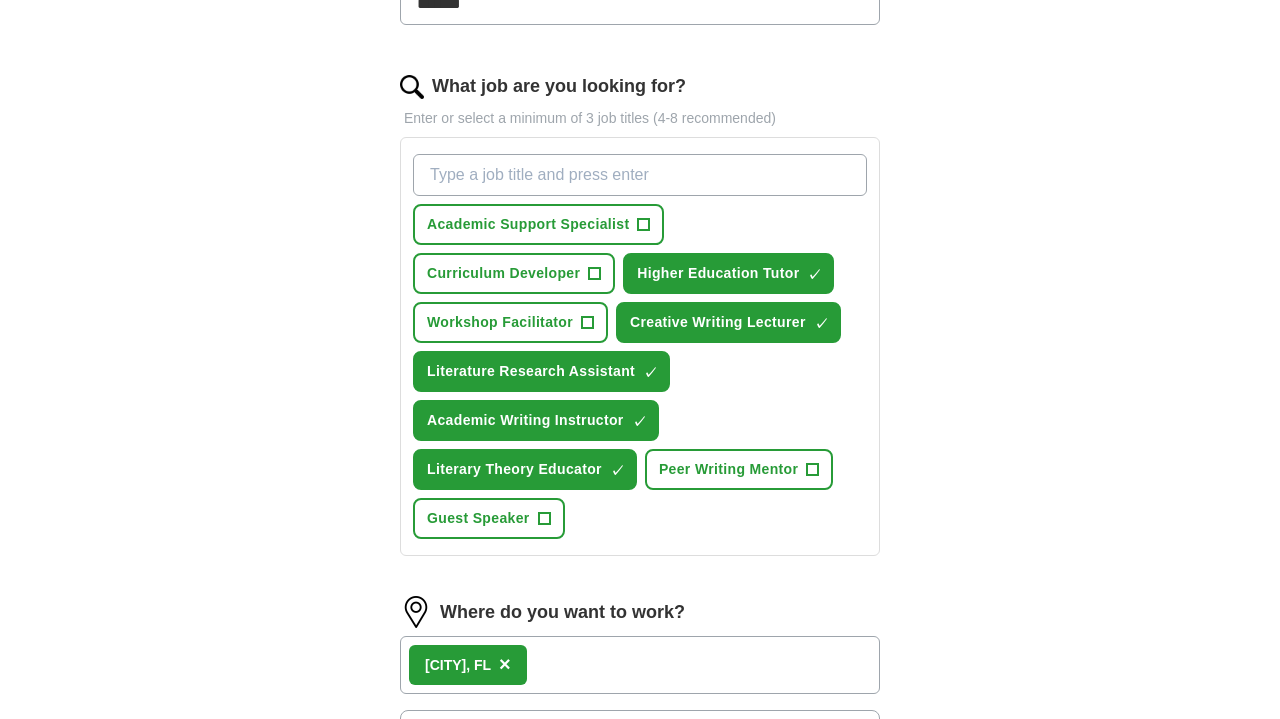 click on "Peer Writing Mentor" at bounding box center [728, 469] 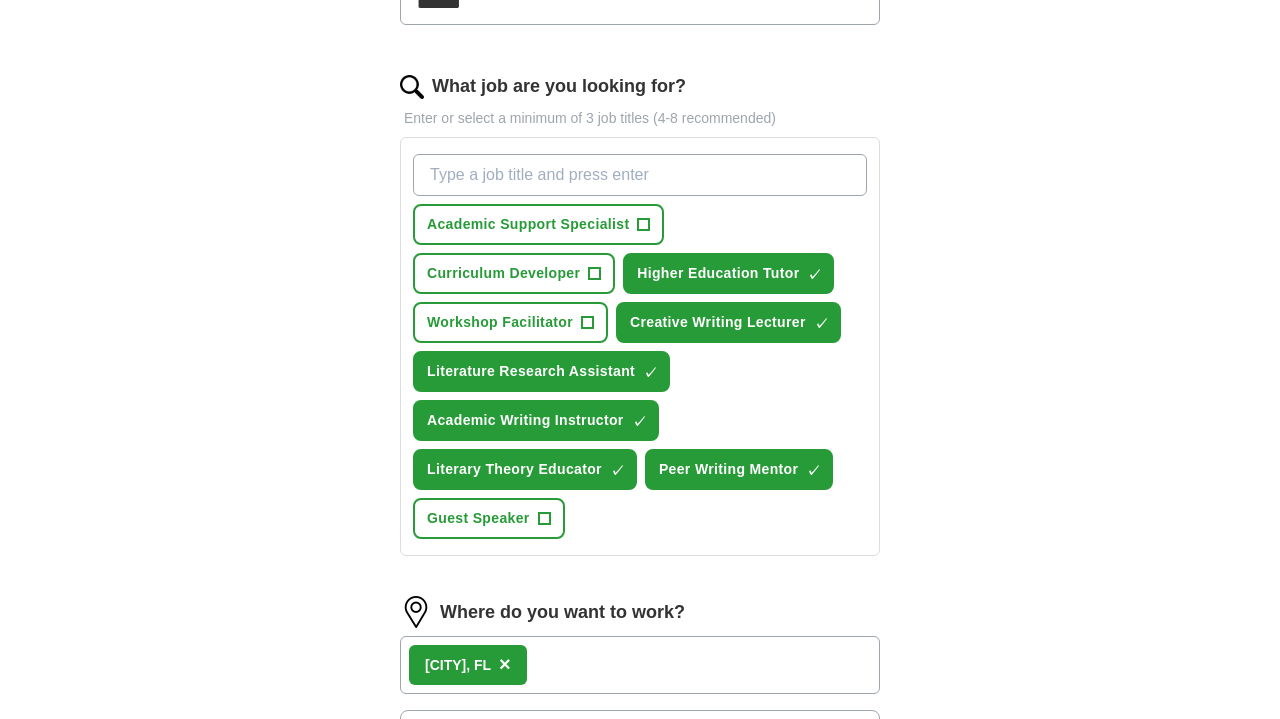 click on "Guest Speaker" at bounding box center (478, 518) 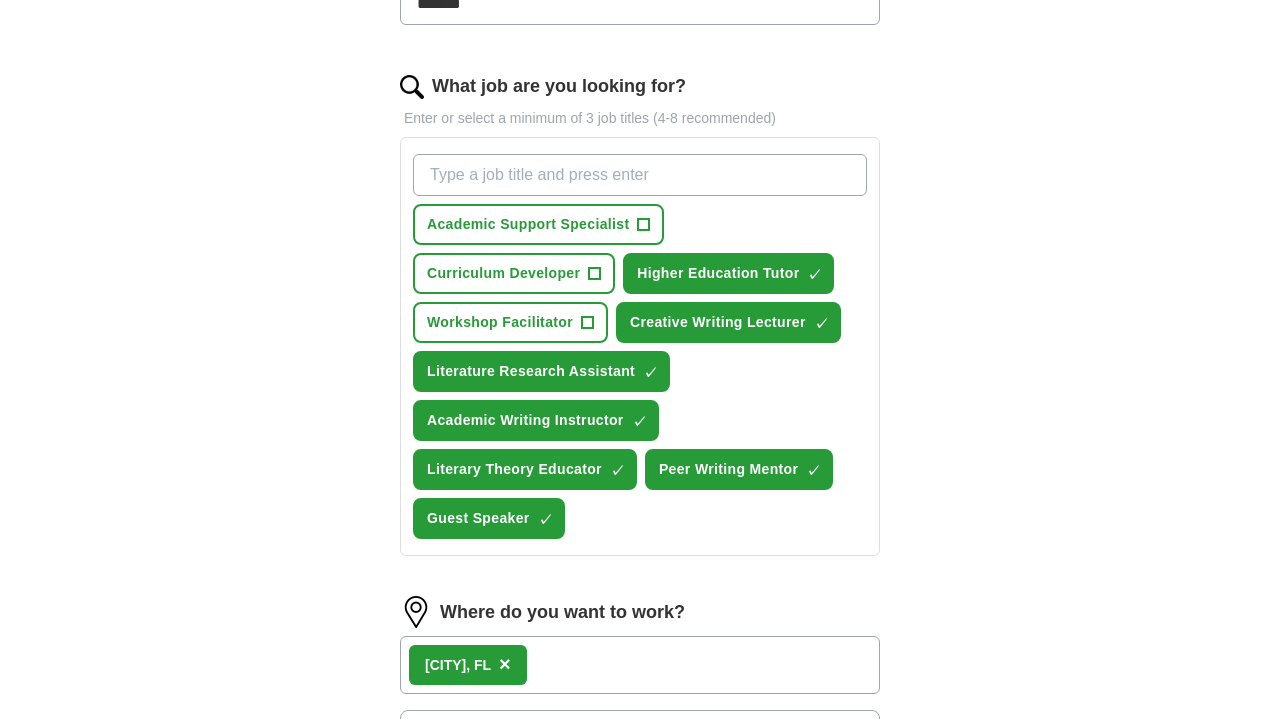 click on "Academic Support Specialist" at bounding box center (528, 224) 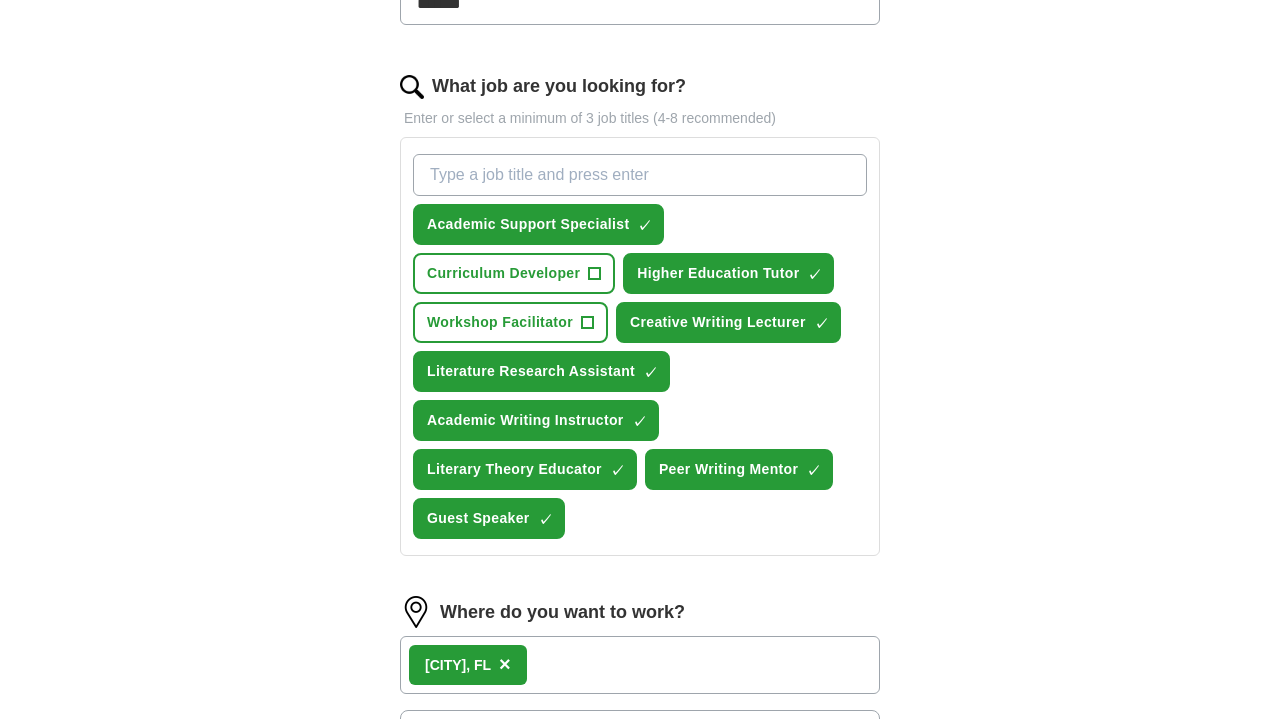click on "Curriculum Developer +" at bounding box center [514, 273] 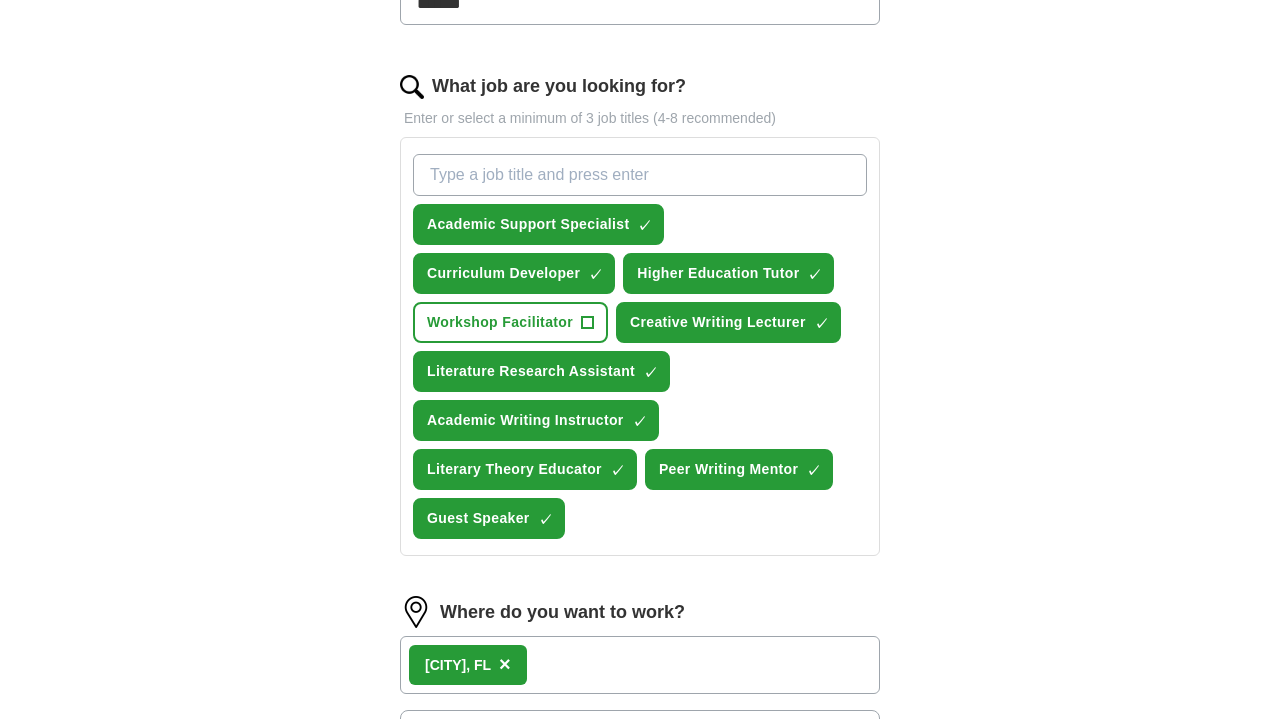 click on "Workshop Facilitator" at bounding box center (500, 322) 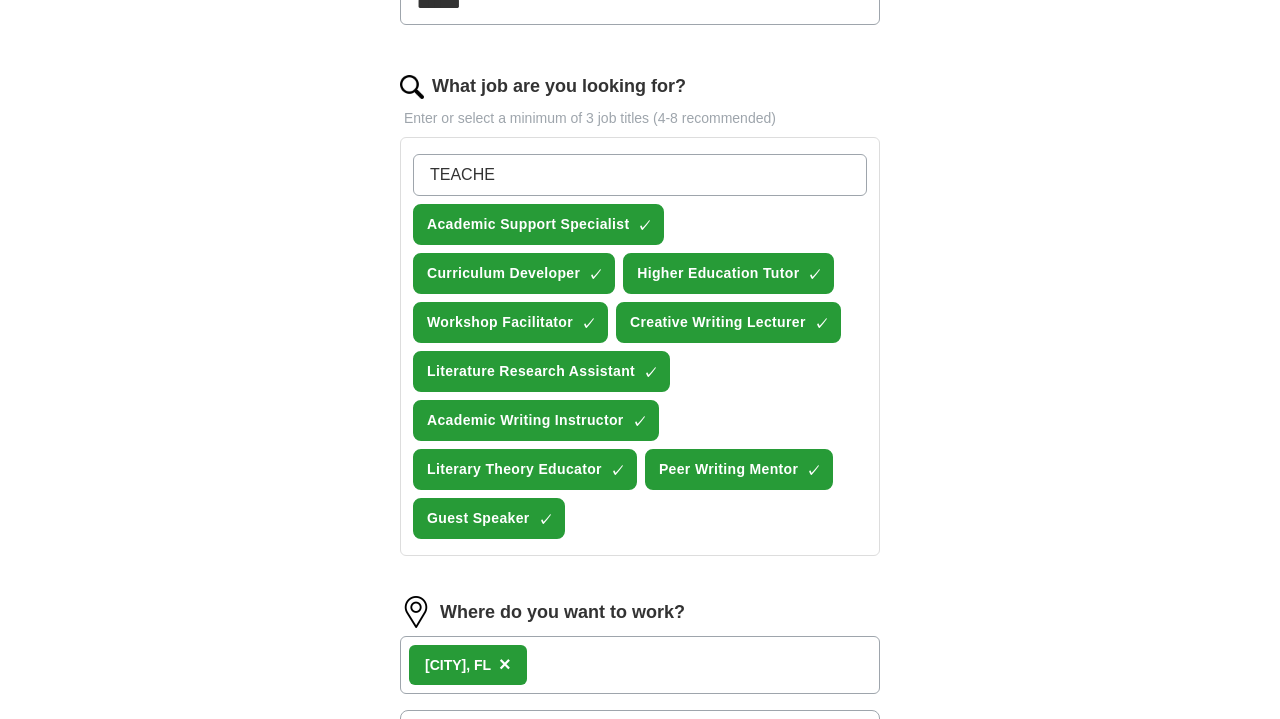 type on "TEACHER" 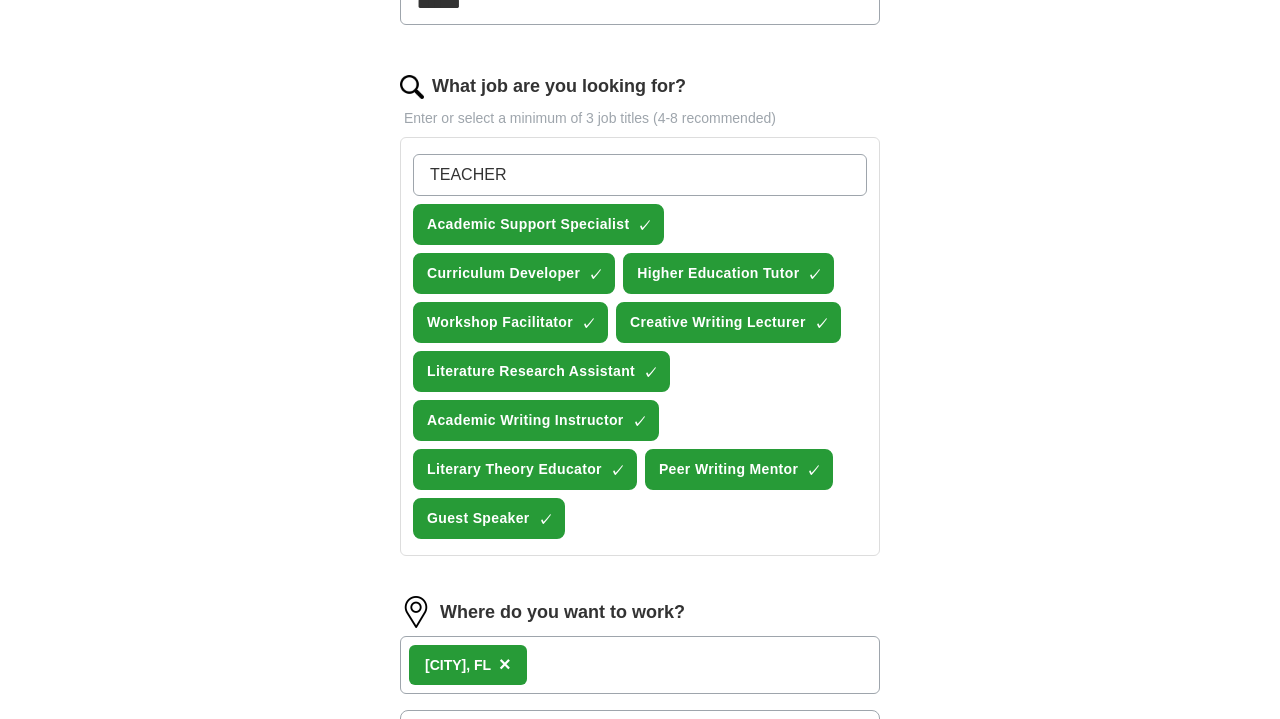 type 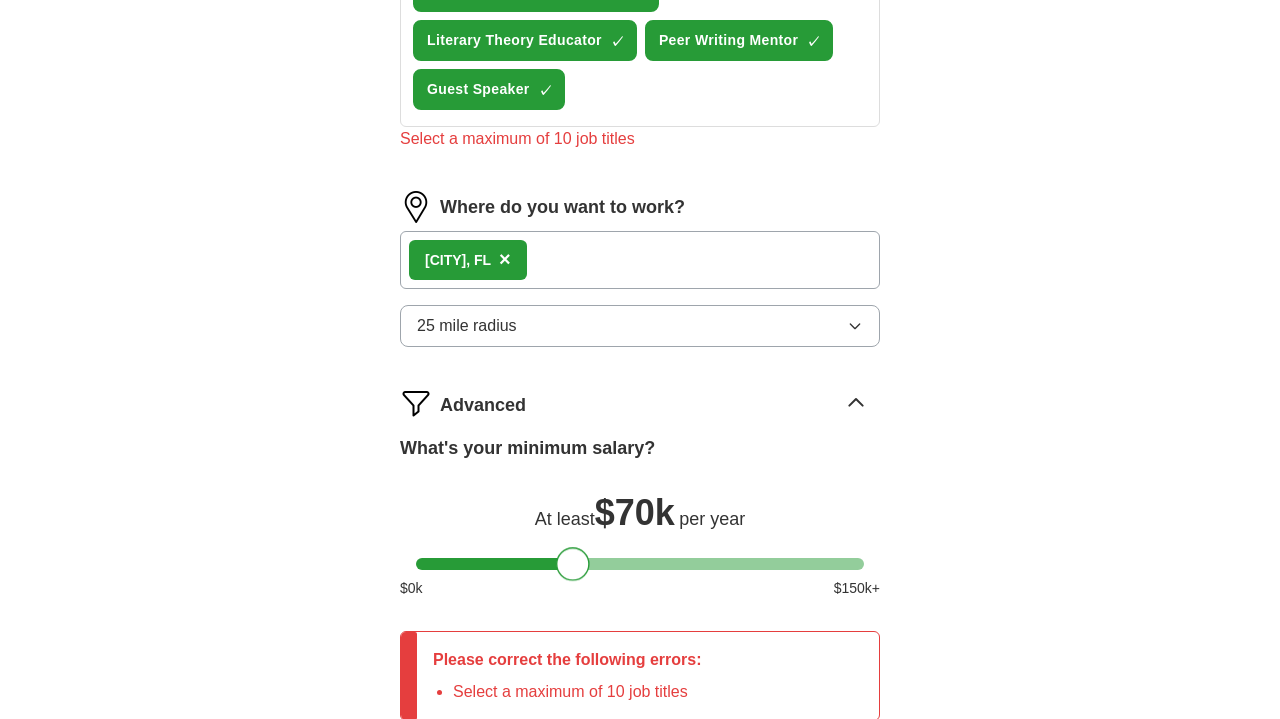 scroll, scrollTop: 1233, scrollLeft: 0, axis: vertical 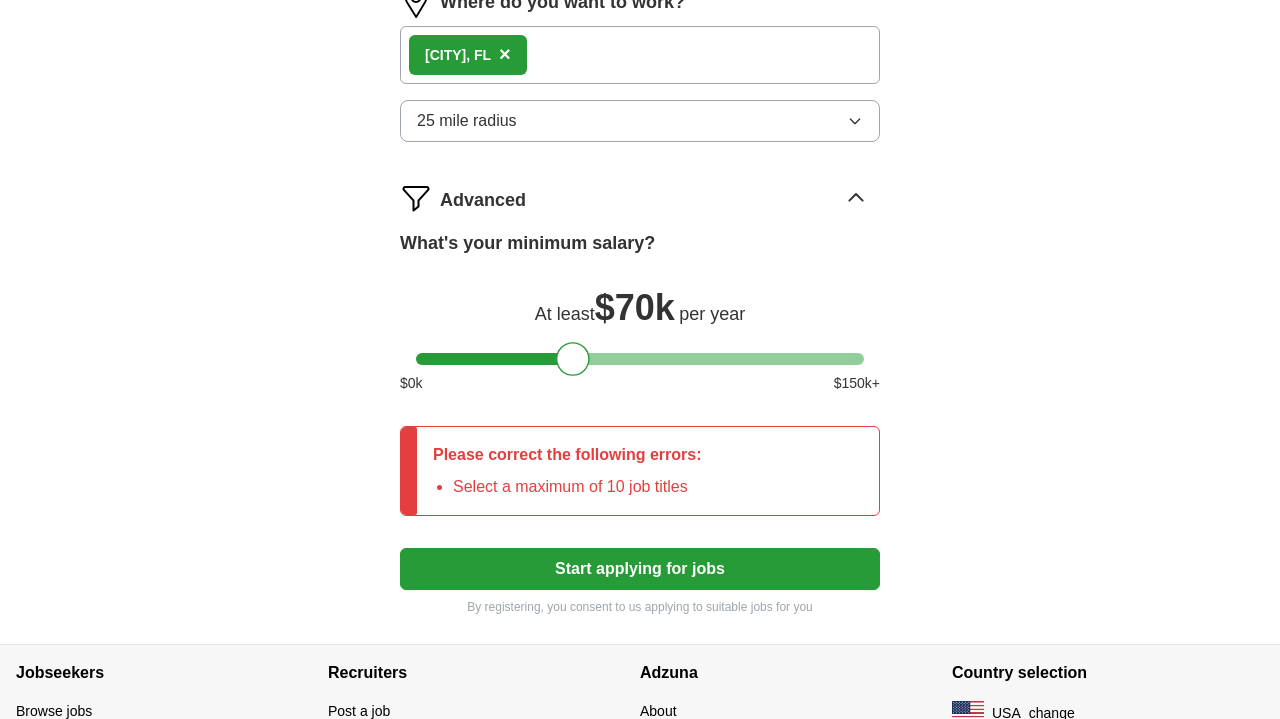 click on "Start applying for jobs" at bounding box center (640, 569) 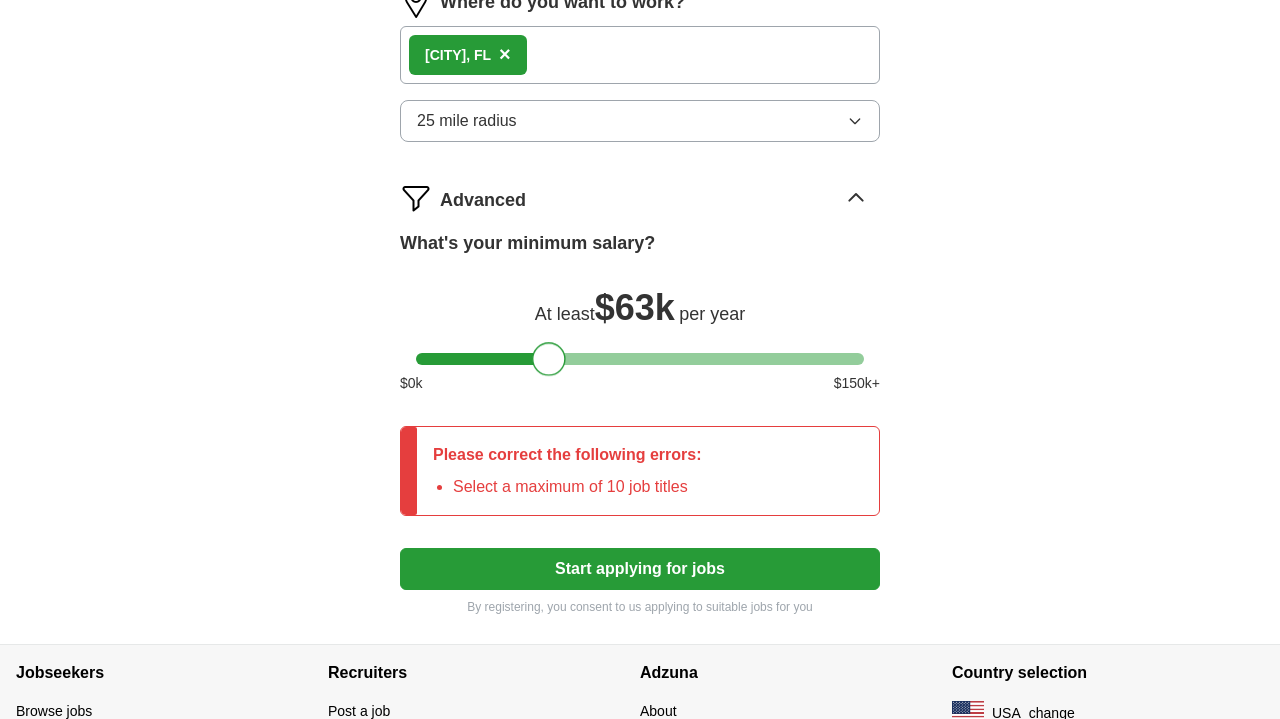 drag, startPoint x: 571, startPoint y: 362, endPoint x: 546, endPoint y: 363, distance: 25.019993 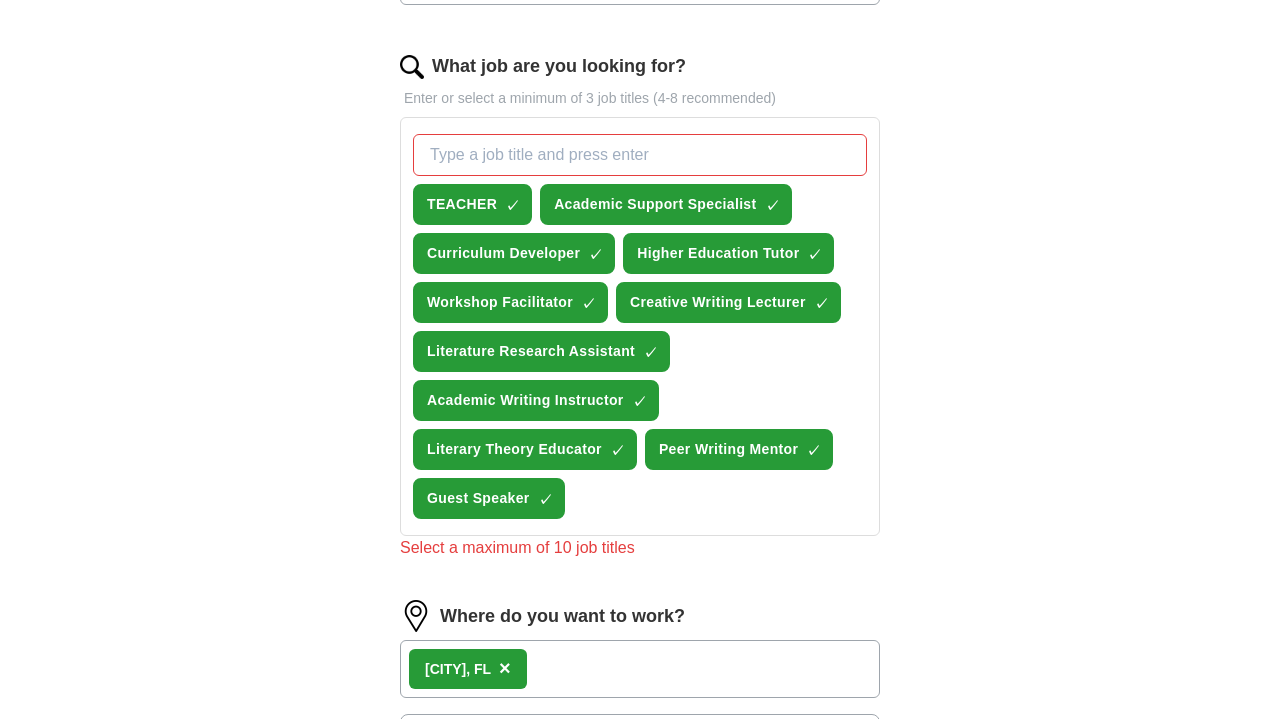 scroll, scrollTop: 617, scrollLeft: 0, axis: vertical 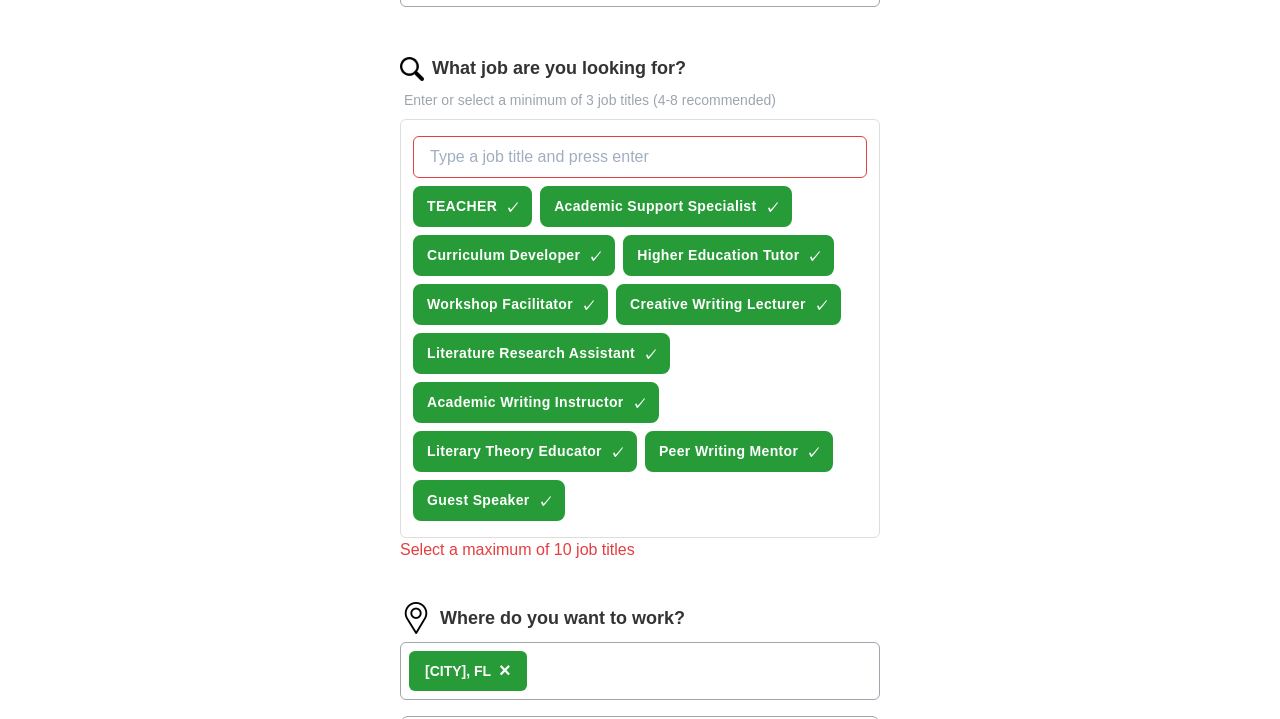click on "×" at bounding box center [0, 0] 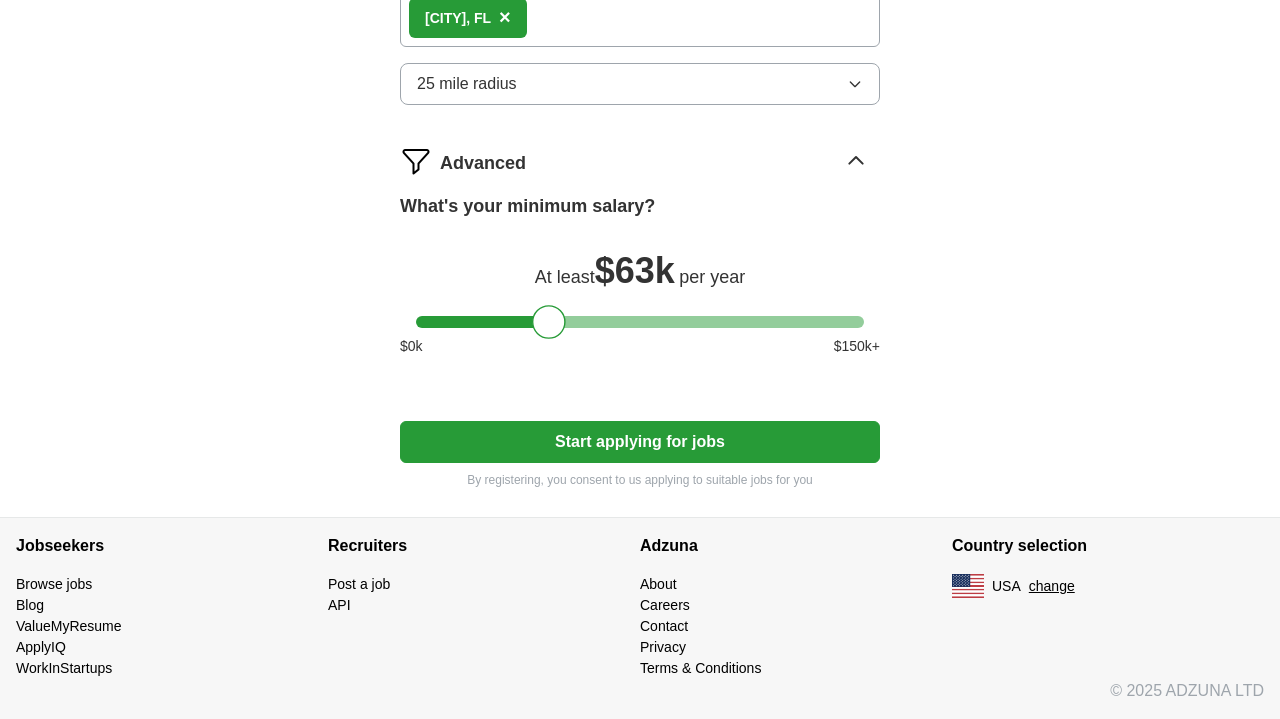 click on "Start applying for jobs" at bounding box center (640, 442) 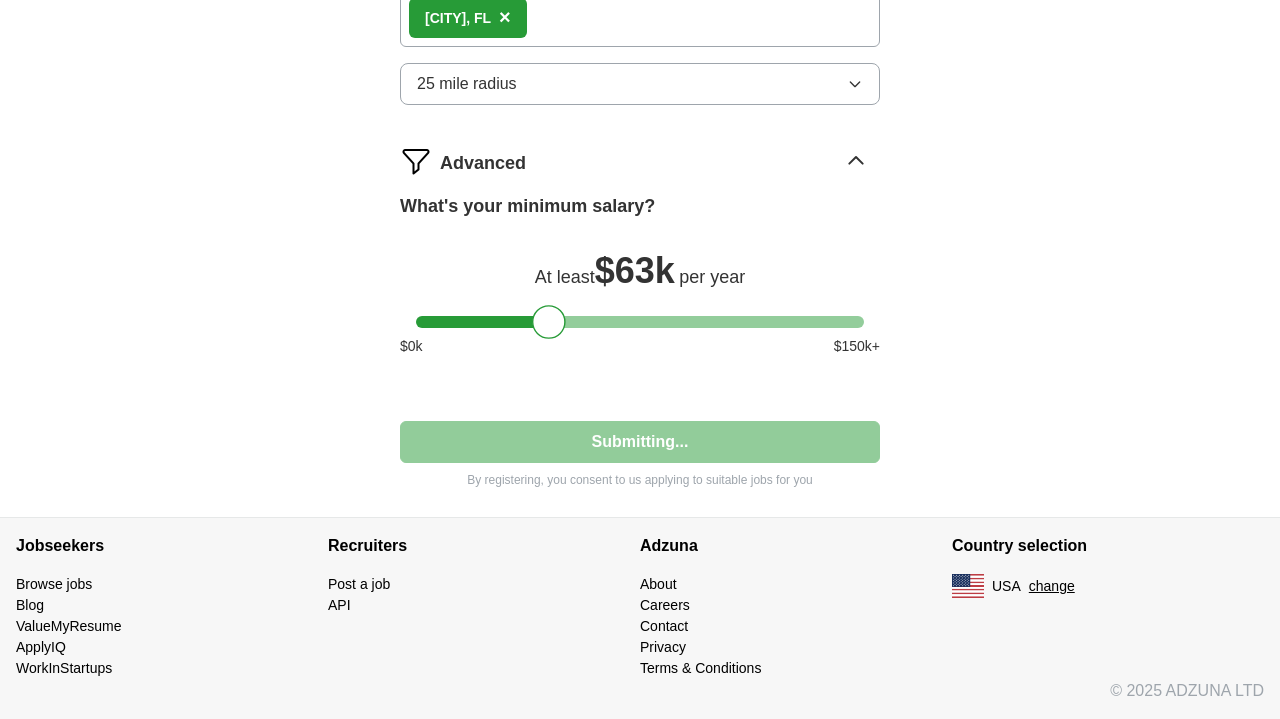select on "**" 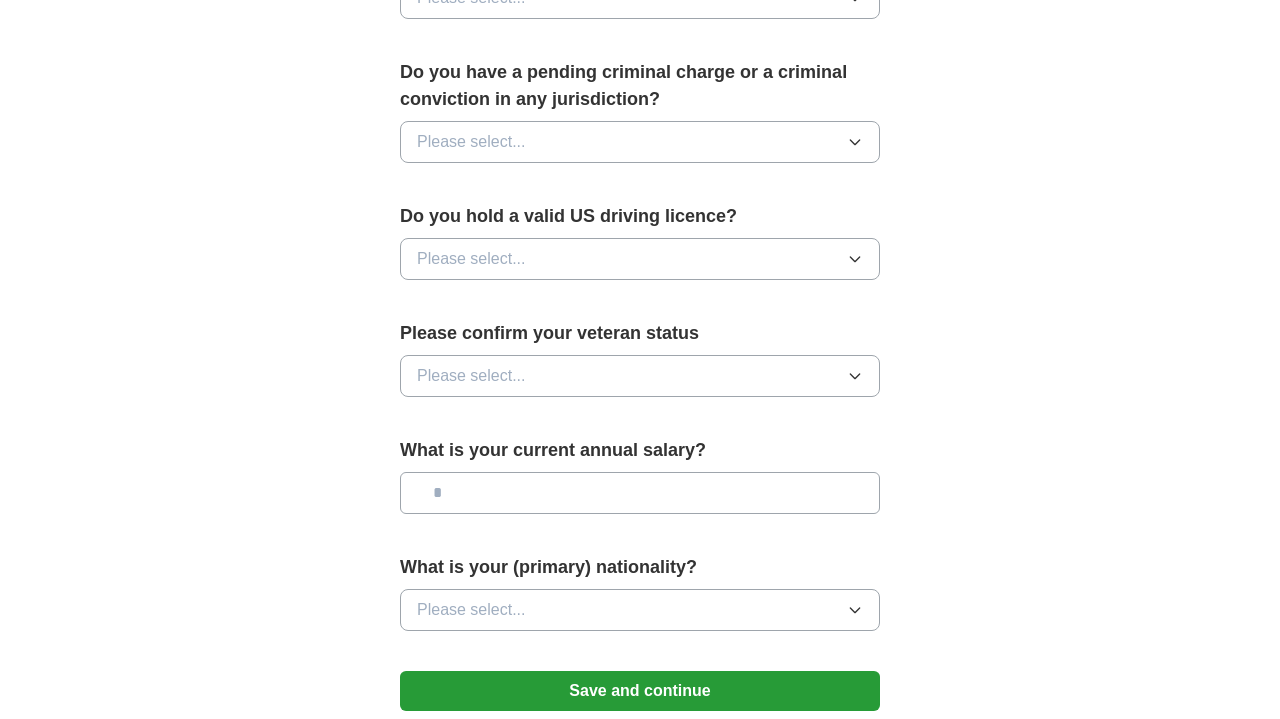 scroll, scrollTop: 950, scrollLeft: 0, axis: vertical 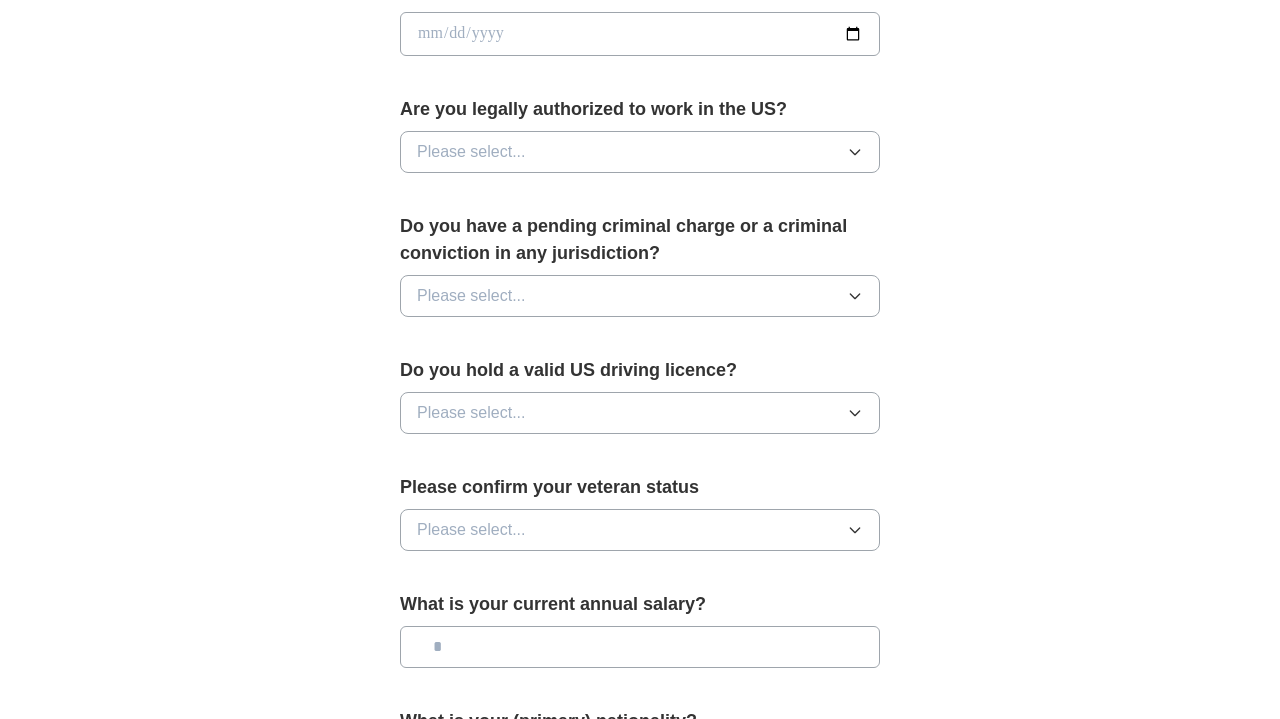 click on "Please select..." at bounding box center (640, 413) 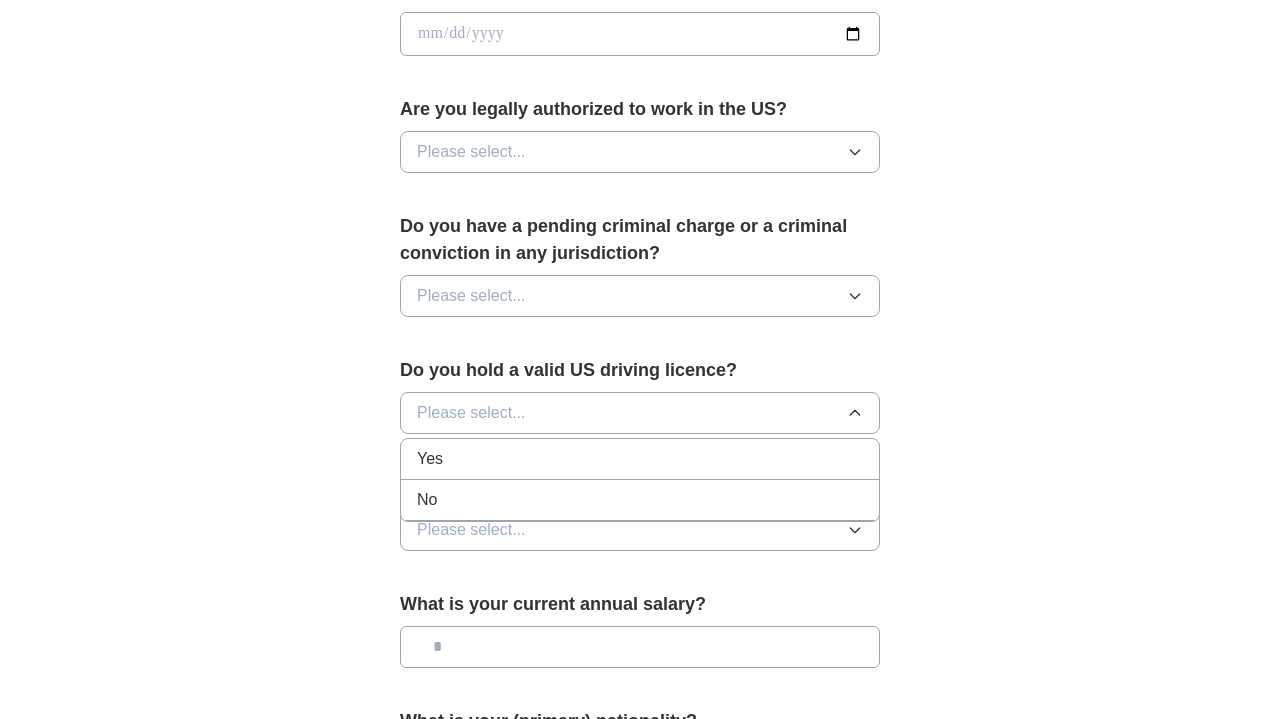 click on "Yes" at bounding box center [640, 459] 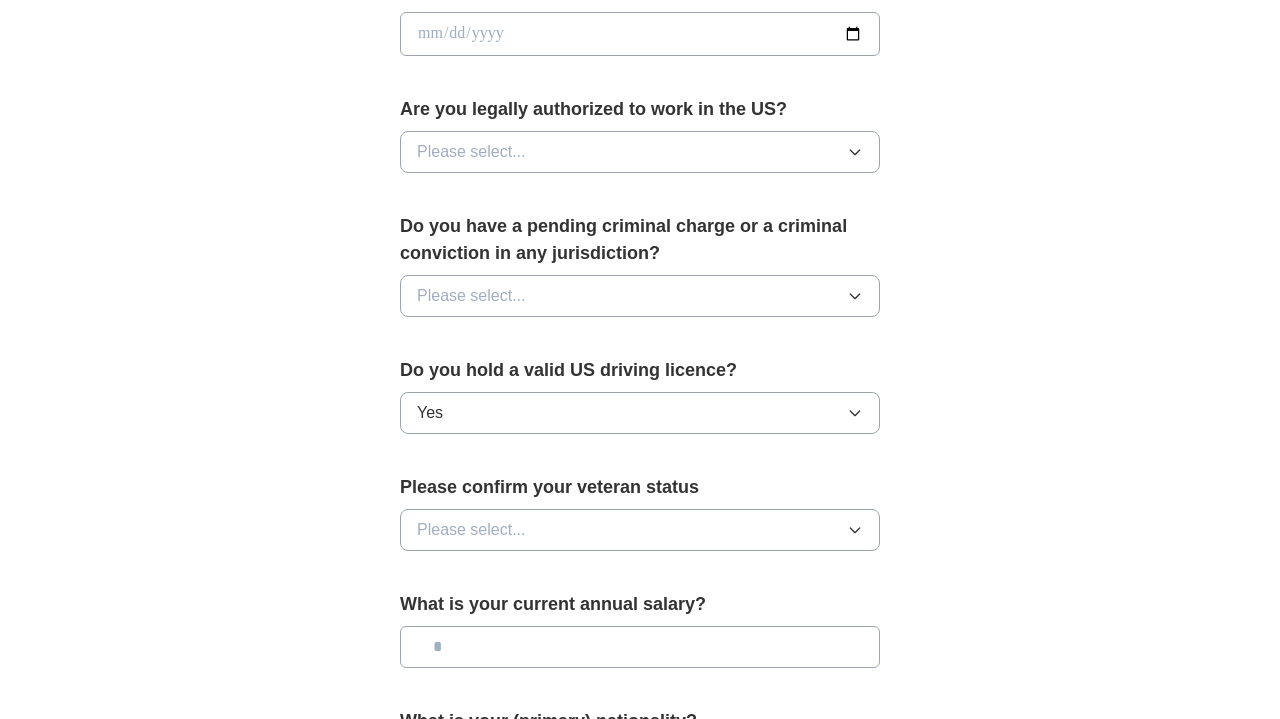 click on "Please select..." at bounding box center [640, 296] 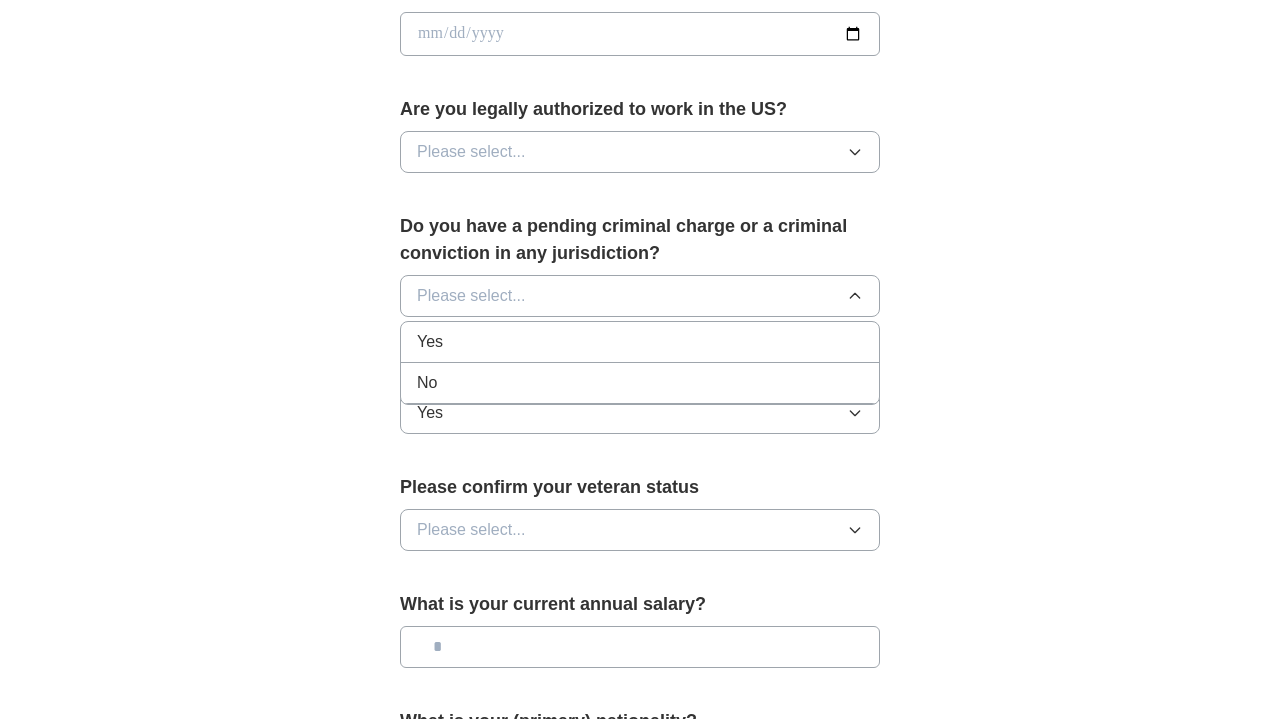 click on "No" at bounding box center [640, 383] 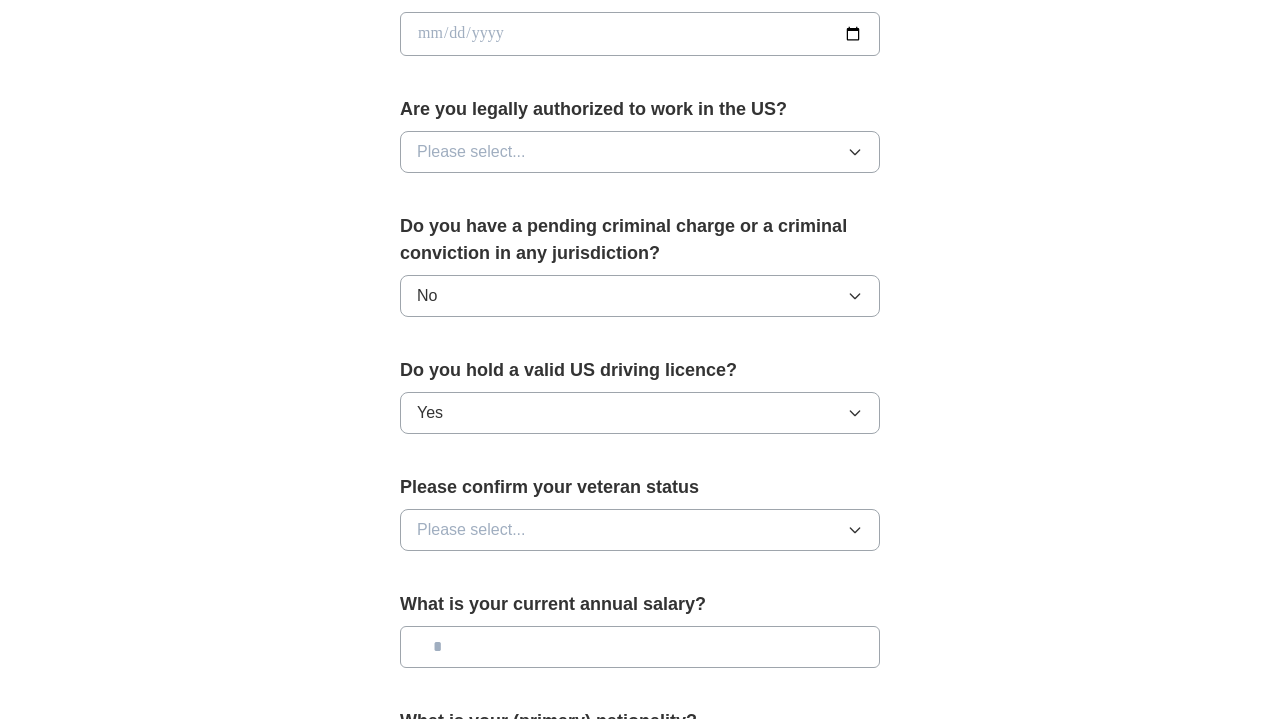 click on "Please select..." at bounding box center (640, 152) 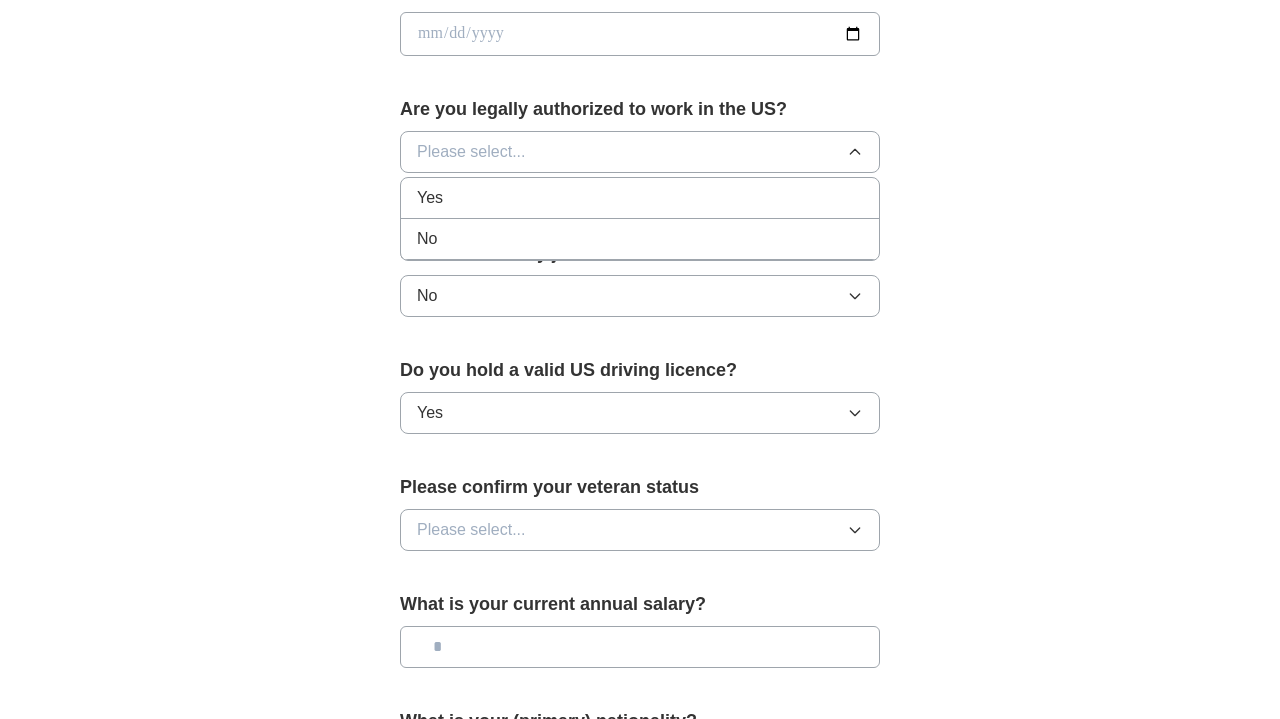 click on "Yes" at bounding box center (640, 198) 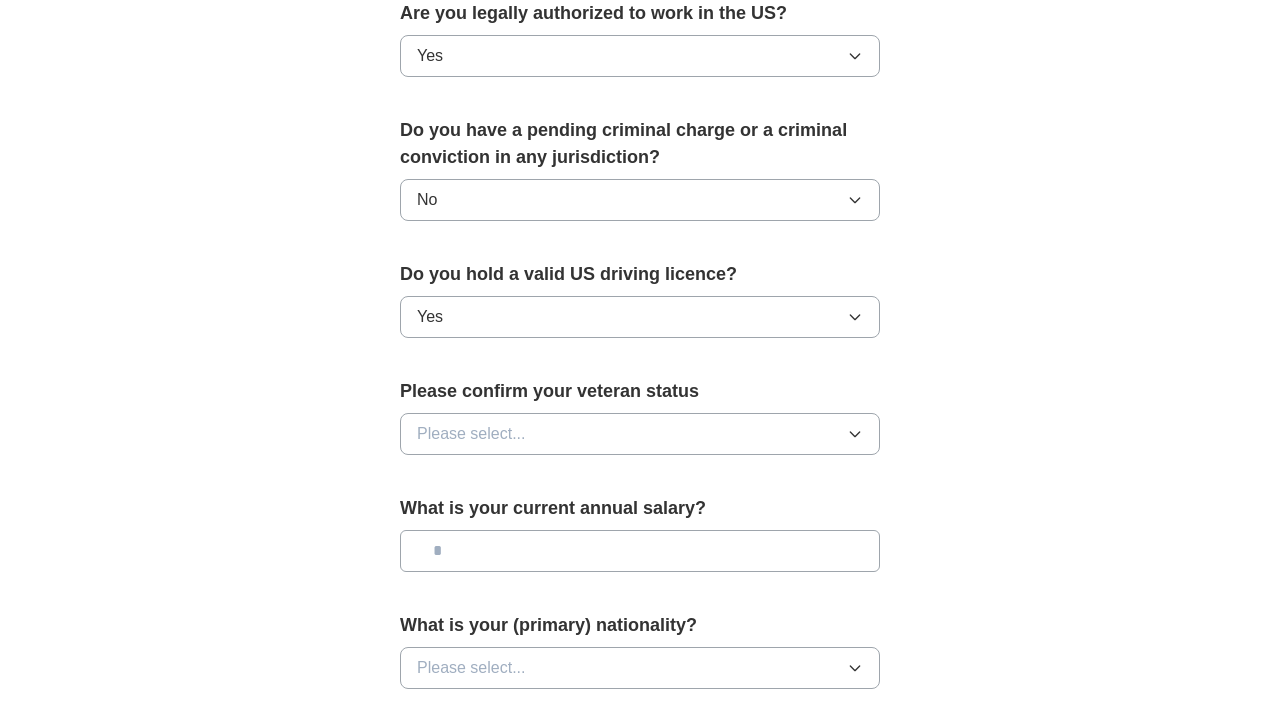 scroll, scrollTop: 1074, scrollLeft: 0, axis: vertical 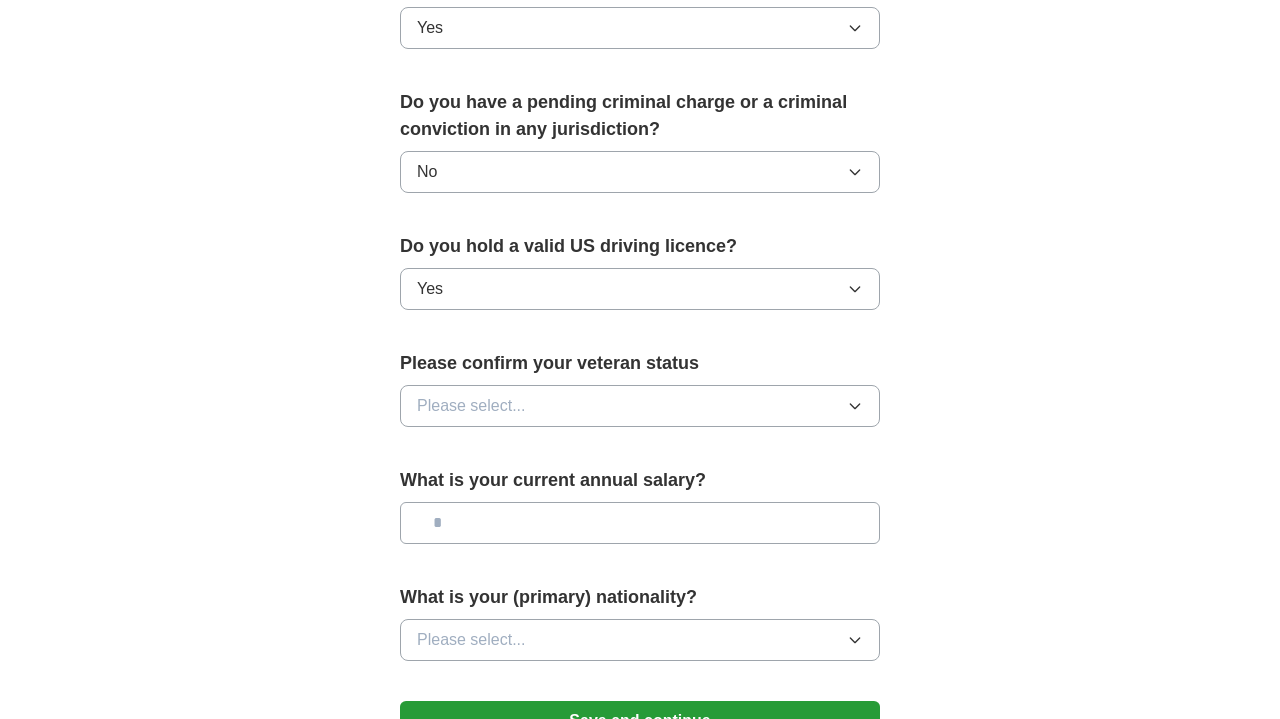 click on "Please select..." at bounding box center [640, 406] 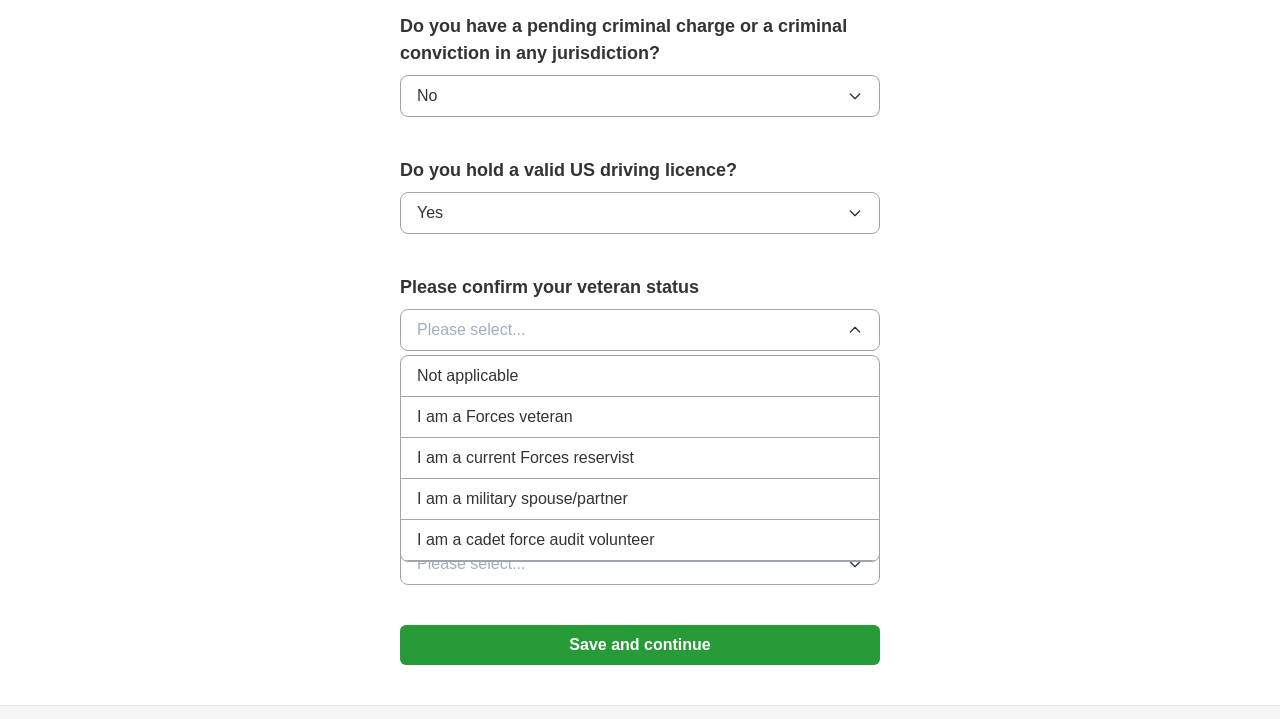 scroll, scrollTop: 1161, scrollLeft: 0, axis: vertical 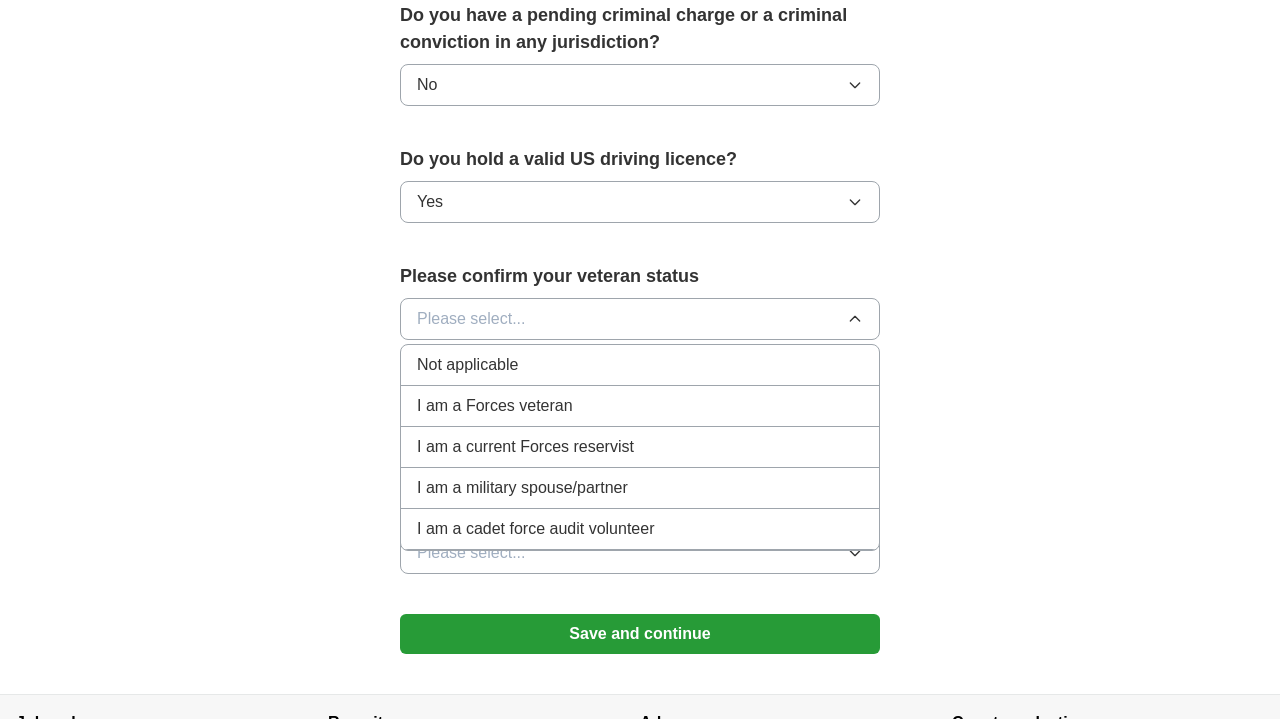 click on "Not applicable" at bounding box center (640, 365) 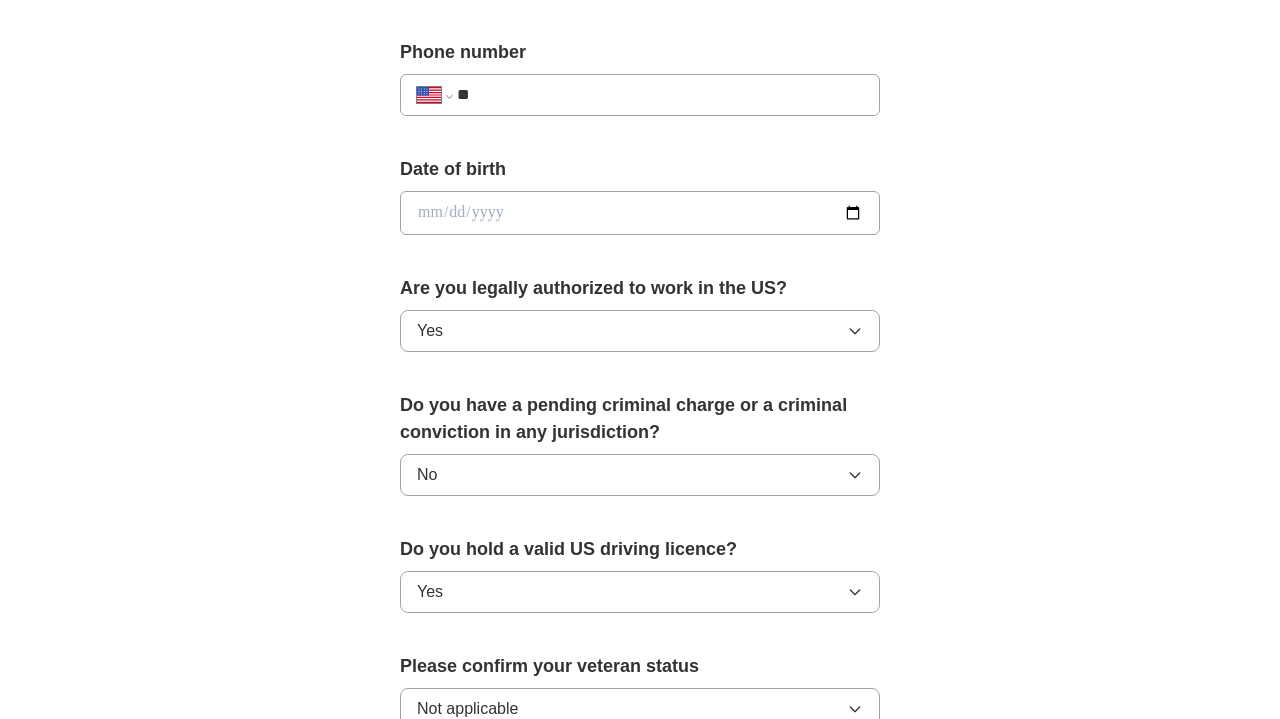 scroll, scrollTop: 770, scrollLeft: 0, axis: vertical 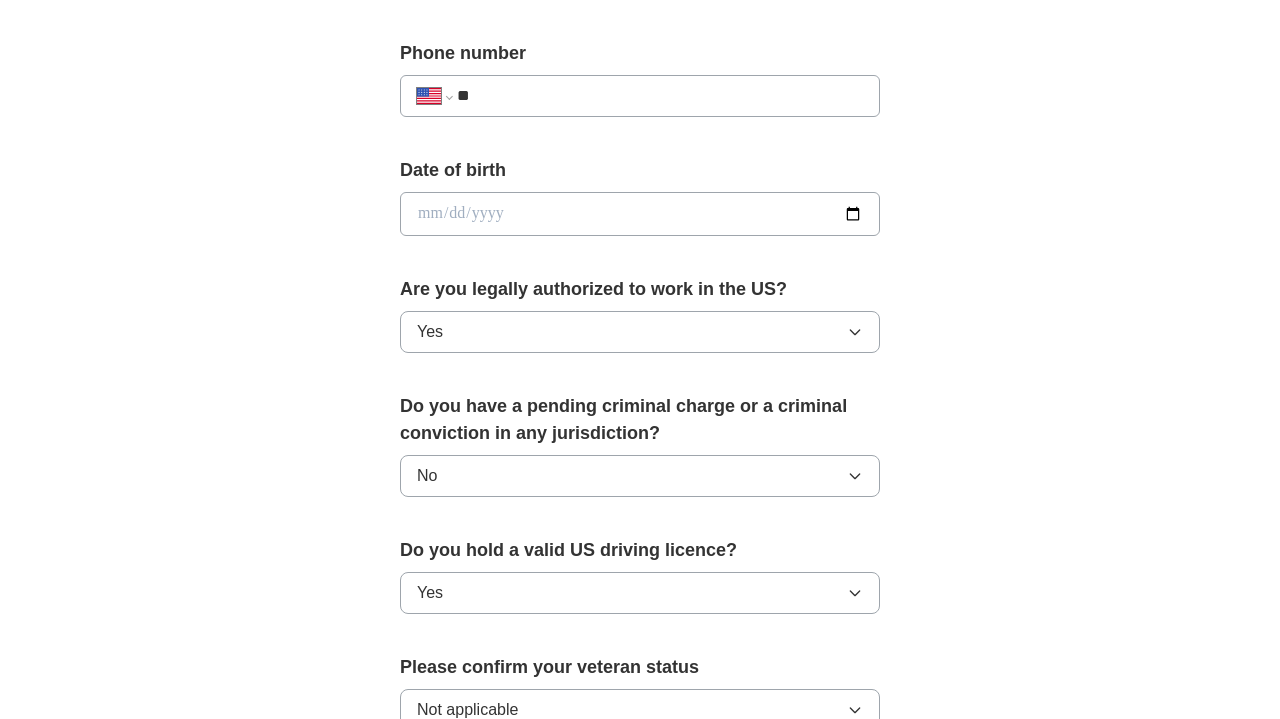 click at bounding box center (640, 214) 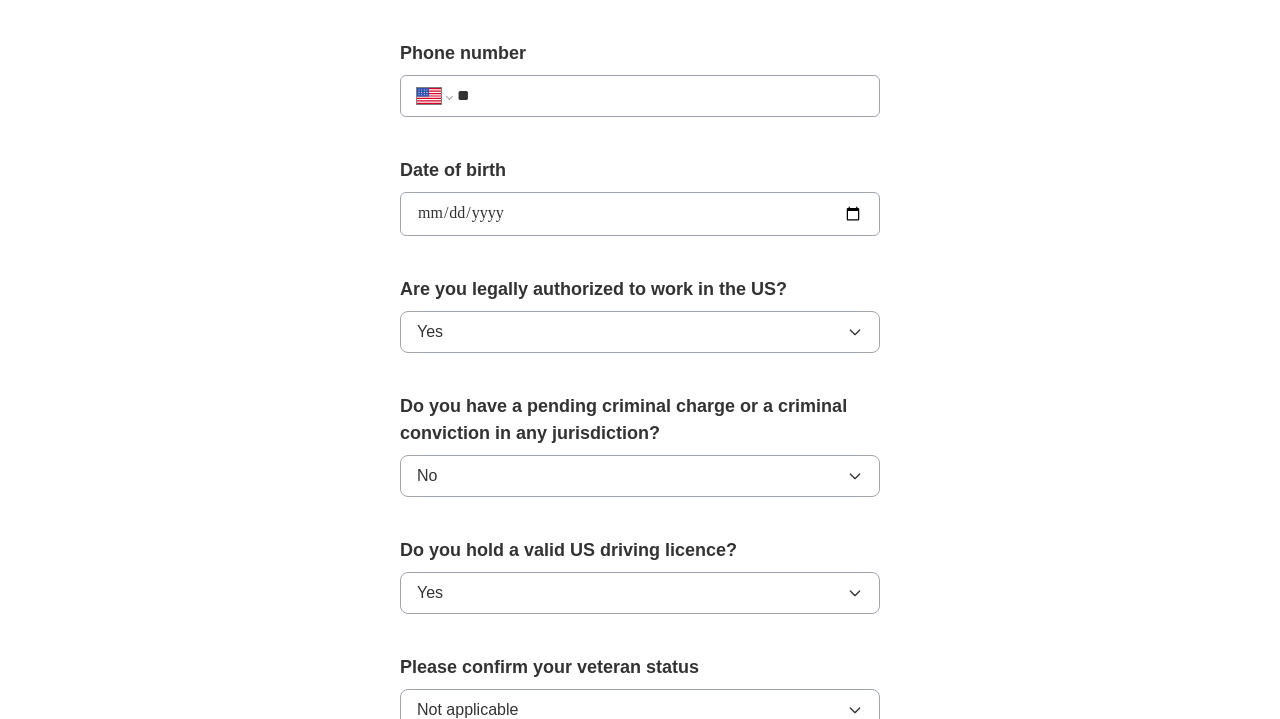 click on "**********" at bounding box center (640, 214) 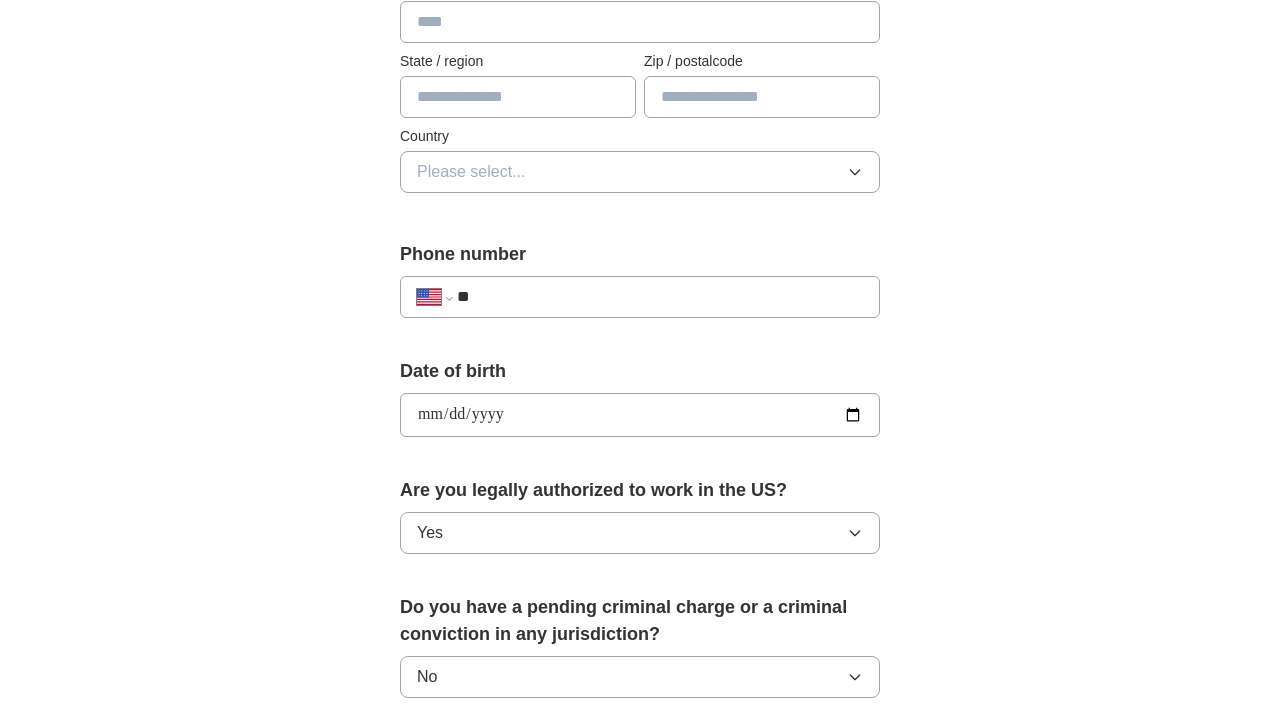 scroll, scrollTop: 443, scrollLeft: 0, axis: vertical 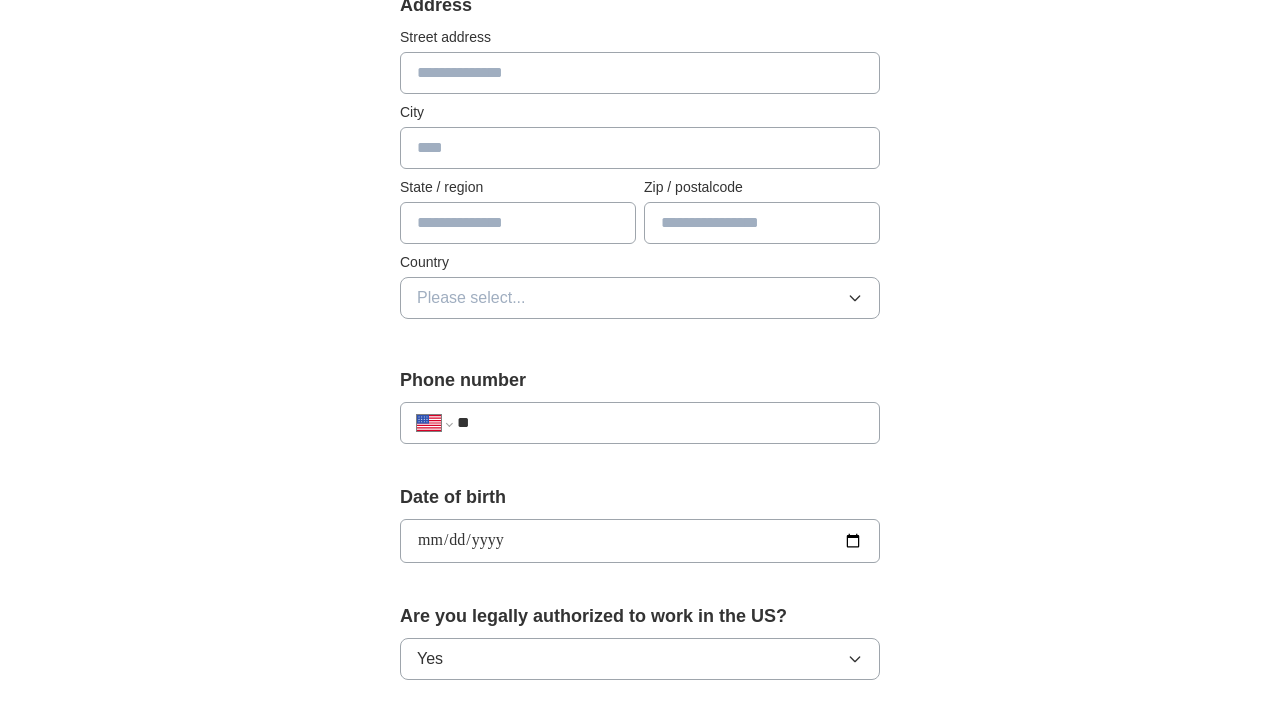 click on "**********" at bounding box center (640, 423) 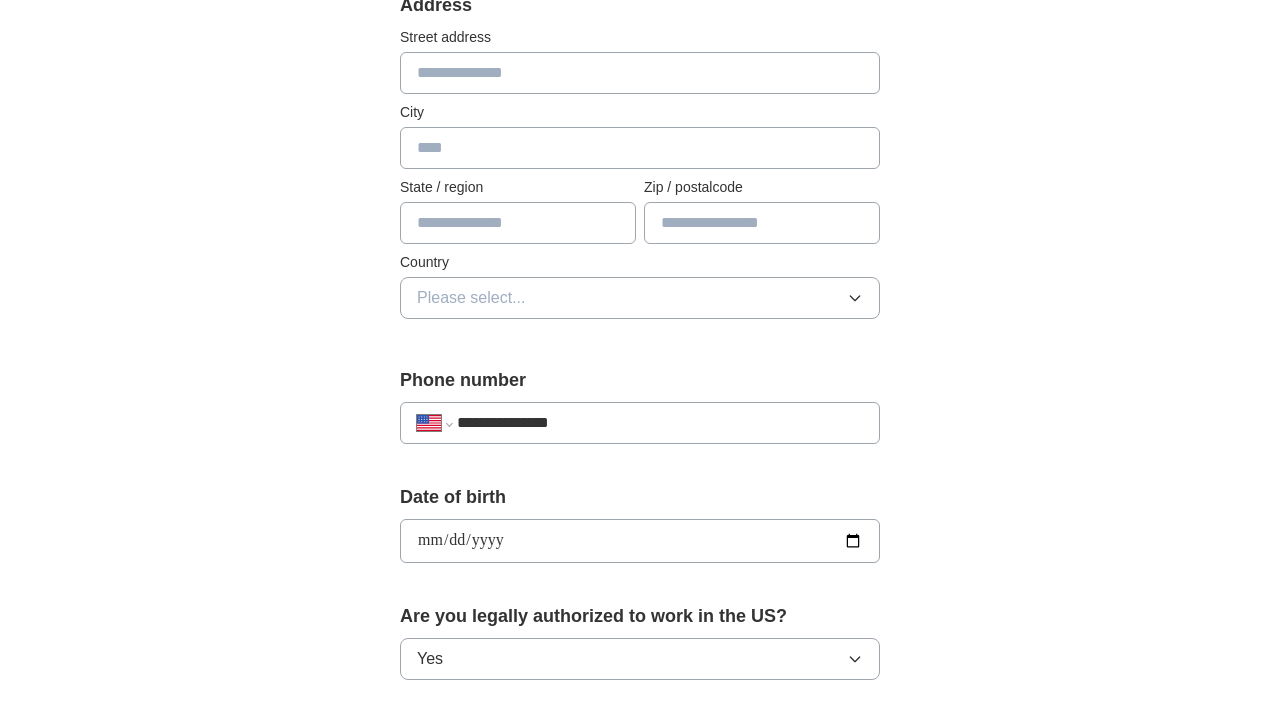 type on "**********" 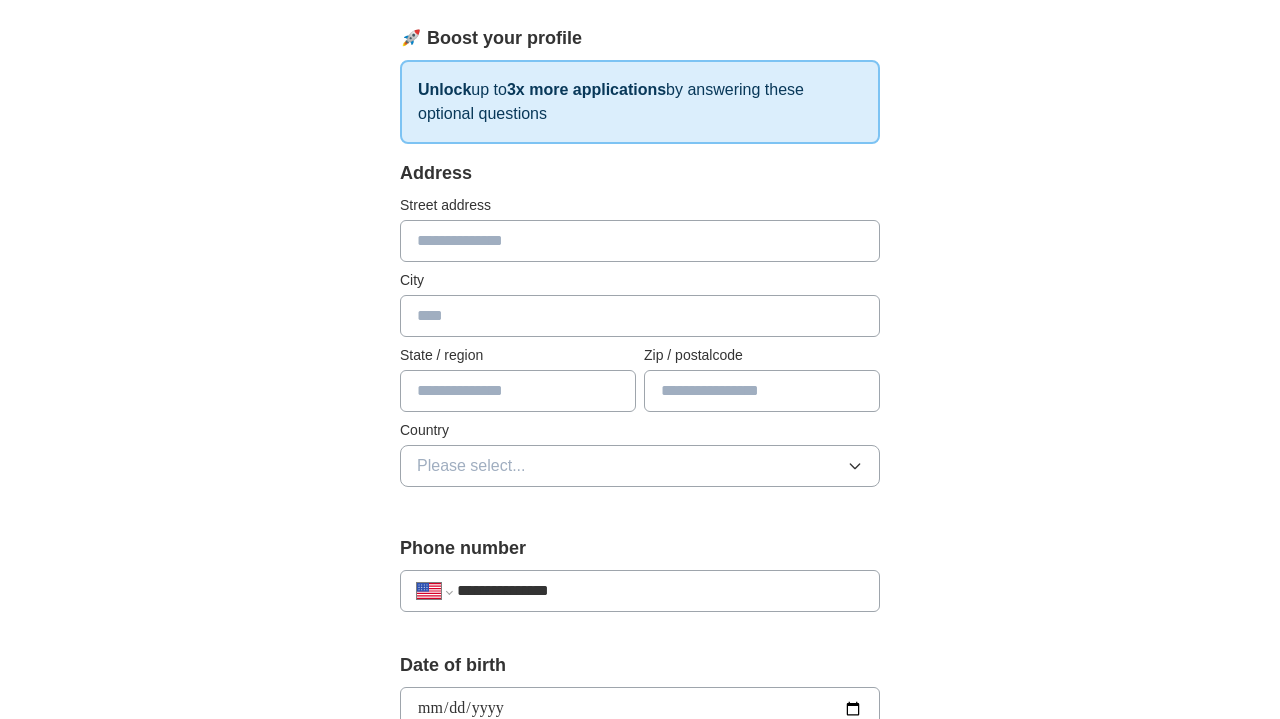 scroll, scrollTop: 275, scrollLeft: 0, axis: vertical 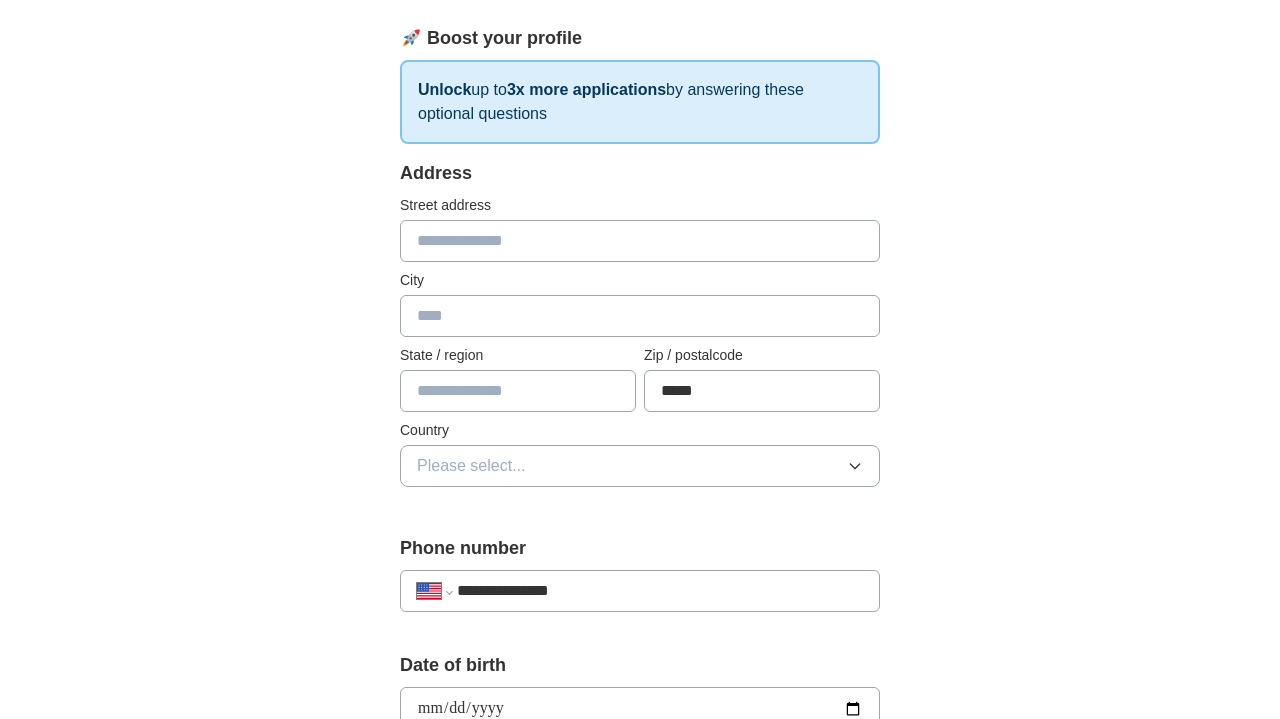 type on "*****" 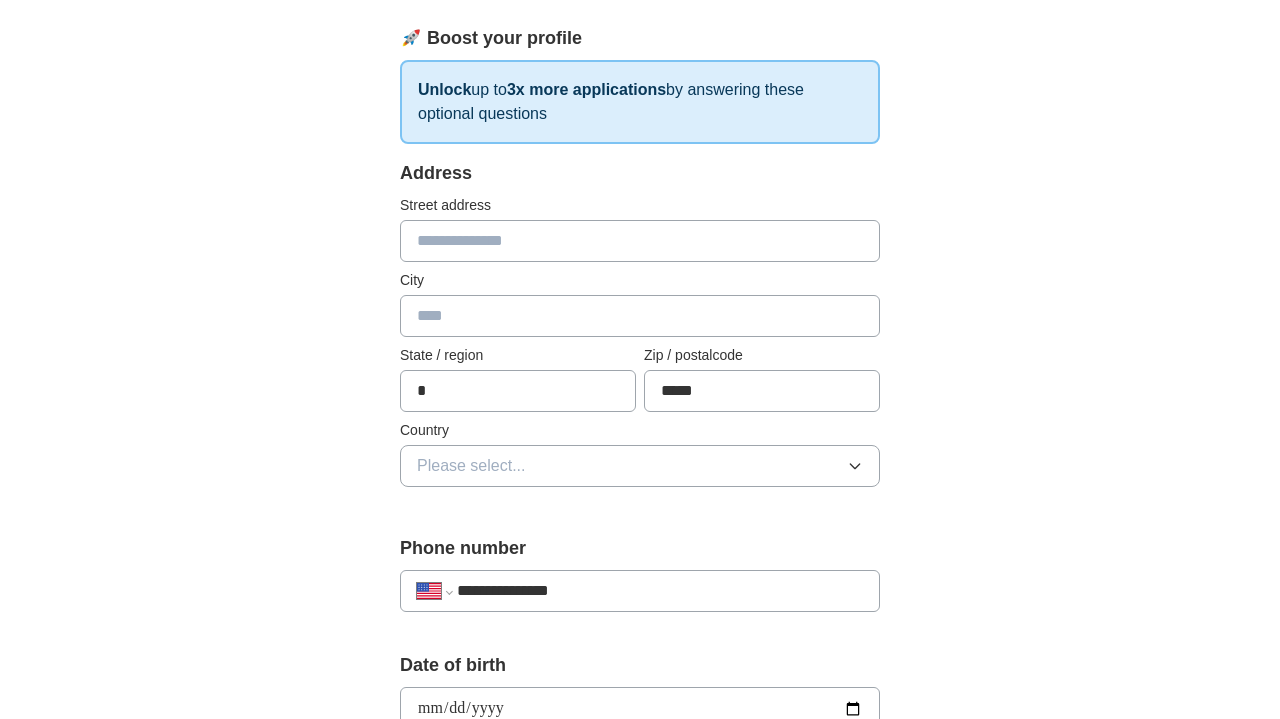 type 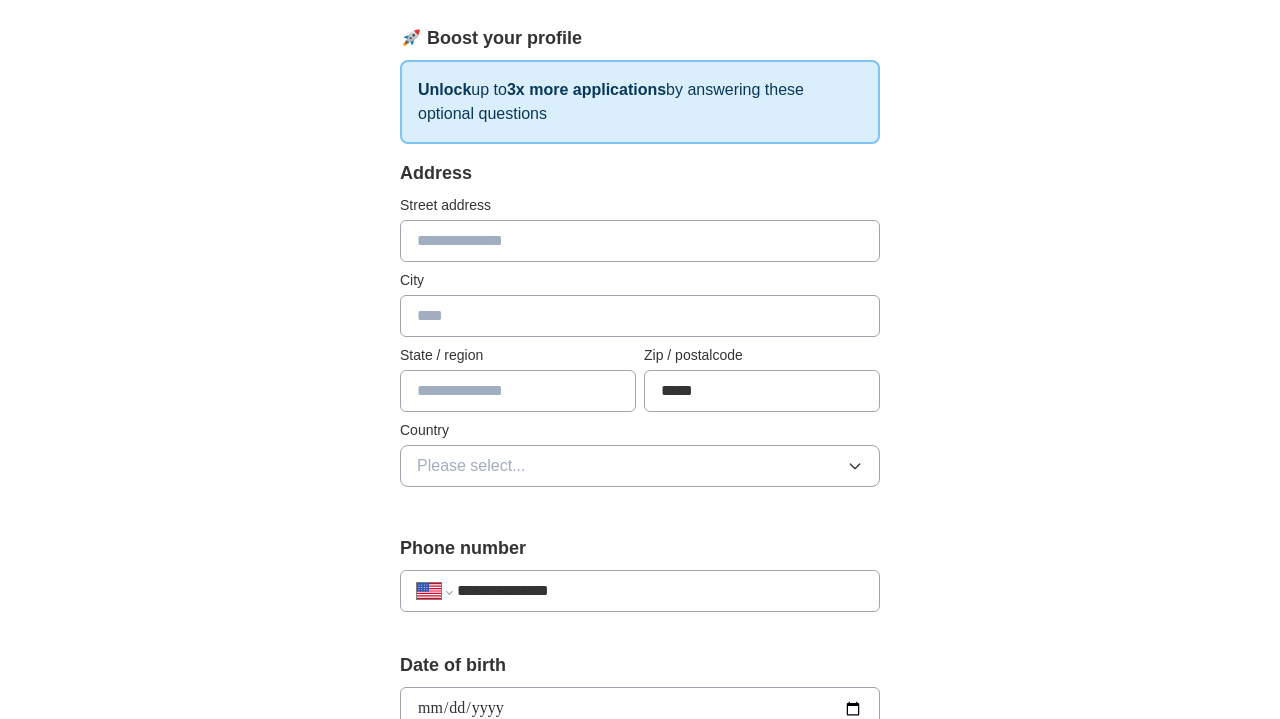 click on "Please select..." at bounding box center (640, 466) 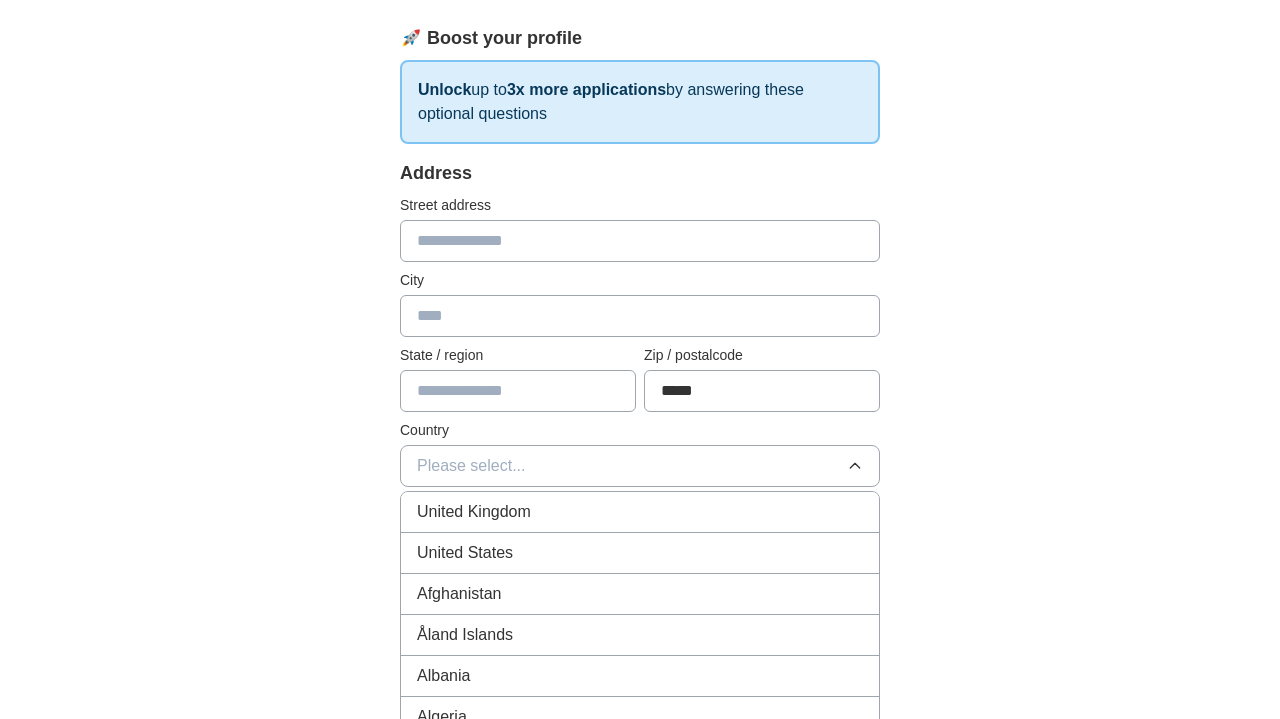 click on "United States" at bounding box center [640, 553] 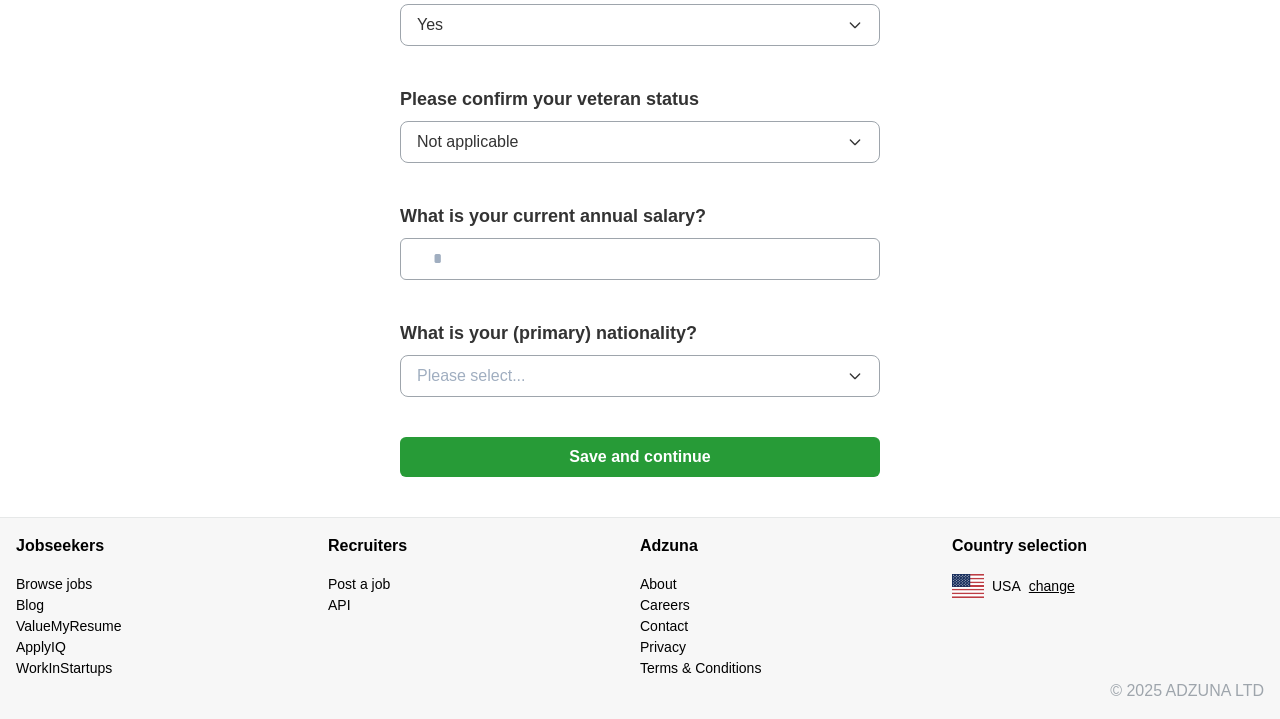 scroll, scrollTop: 1340, scrollLeft: 0, axis: vertical 